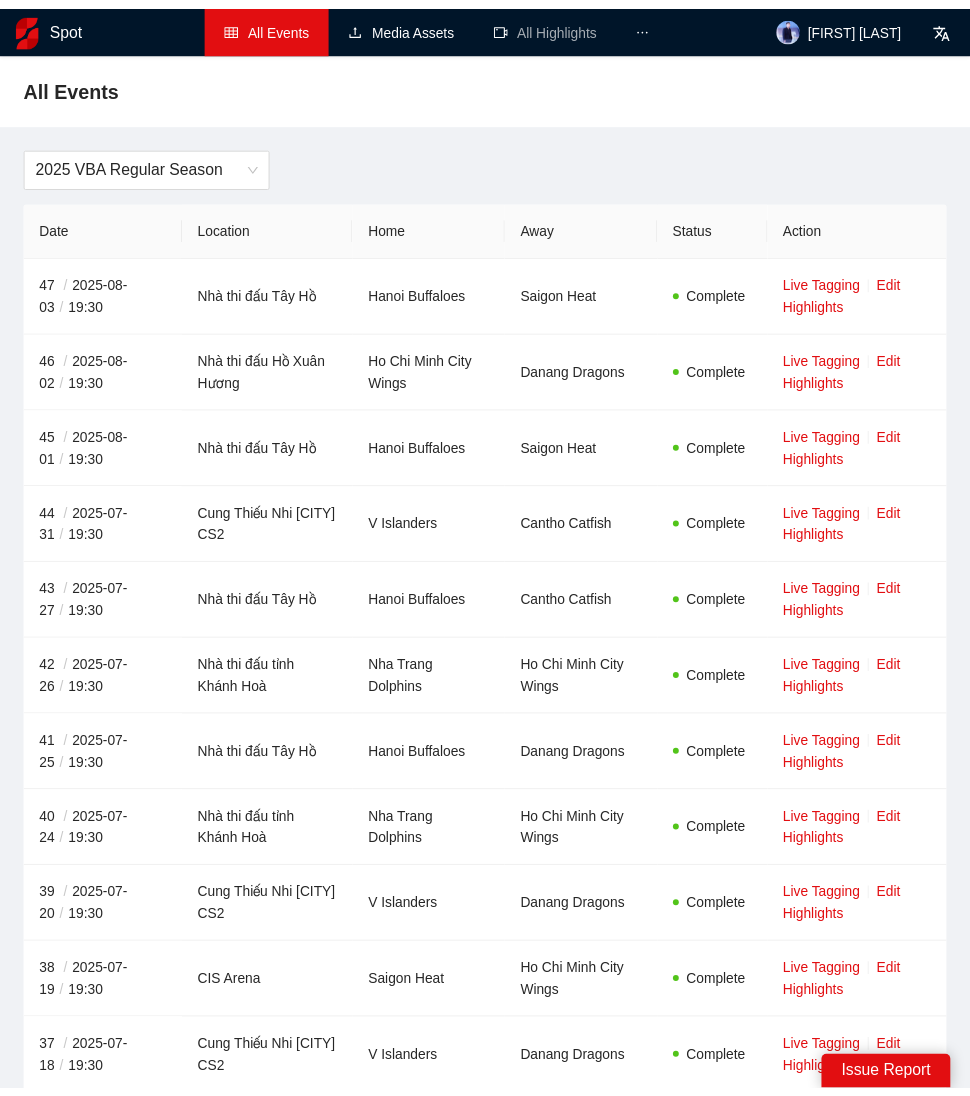 scroll, scrollTop: 0, scrollLeft: 0, axis: both 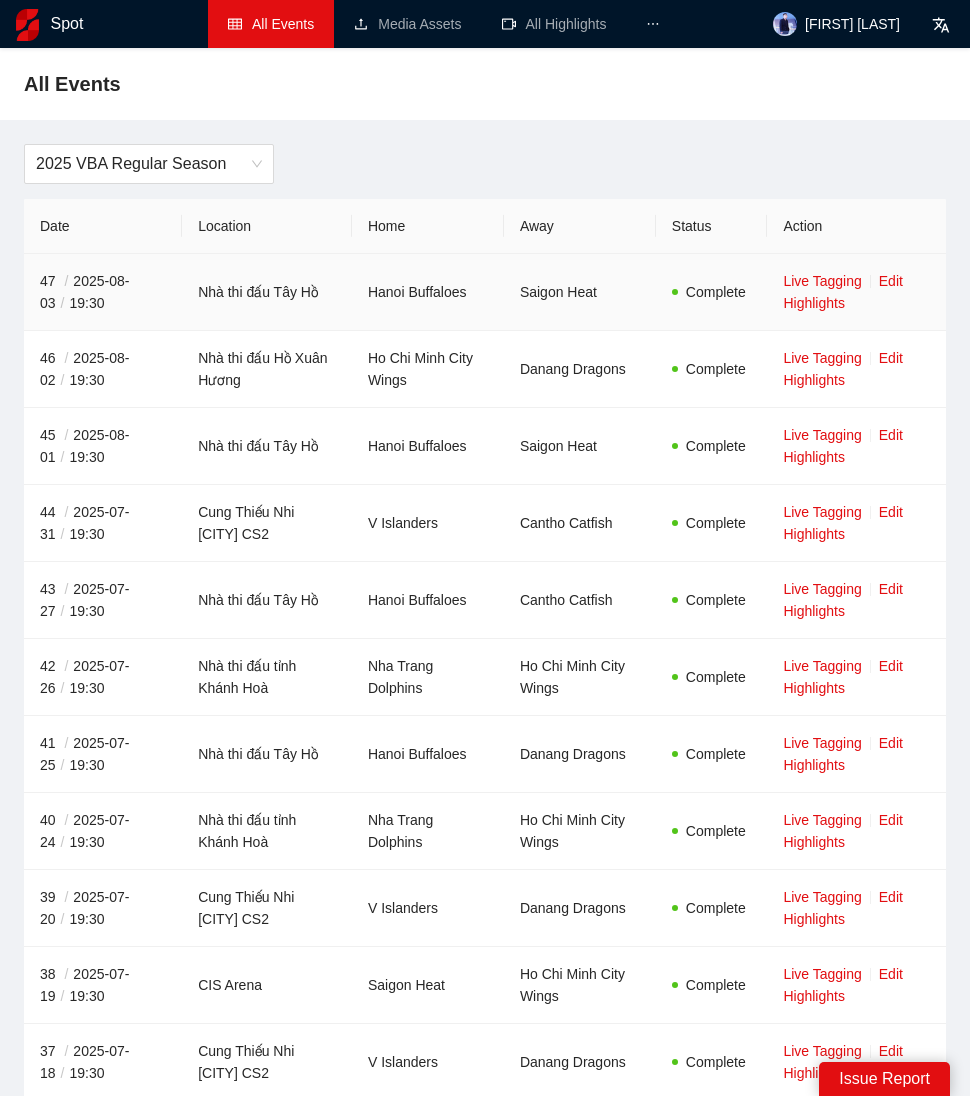 click on "Edit Highlights" at bounding box center [843, 292] 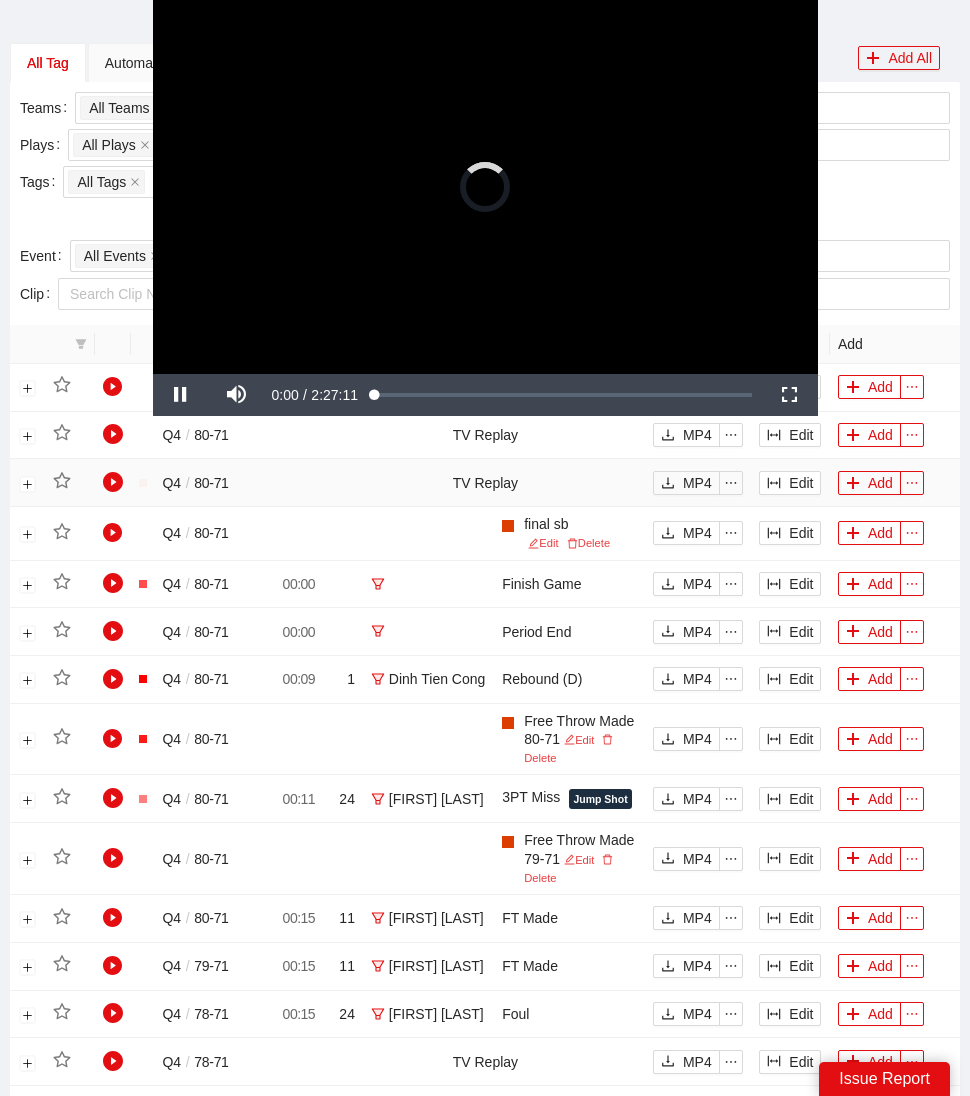 scroll, scrollTop: 0, scrollLeft: 0, axis: both 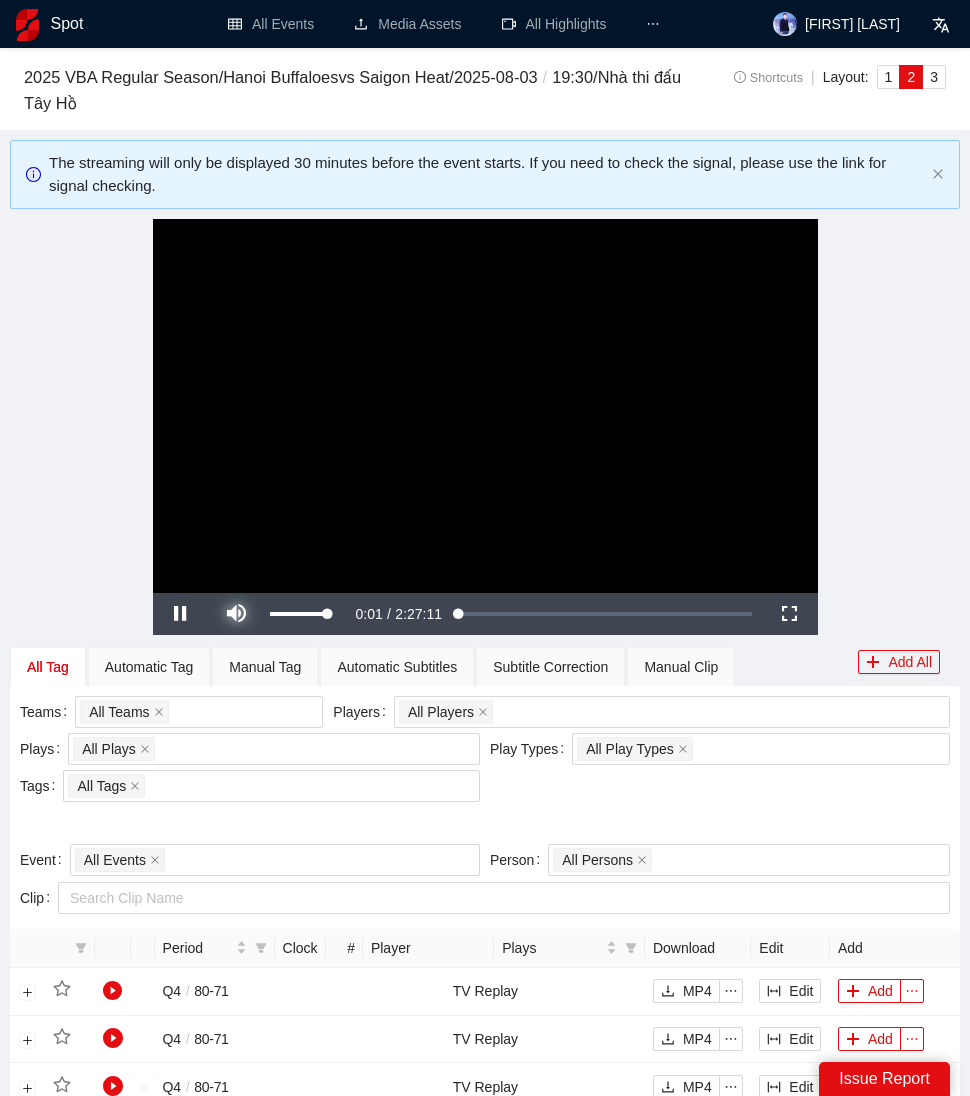 click at bounding box center (237, 614) 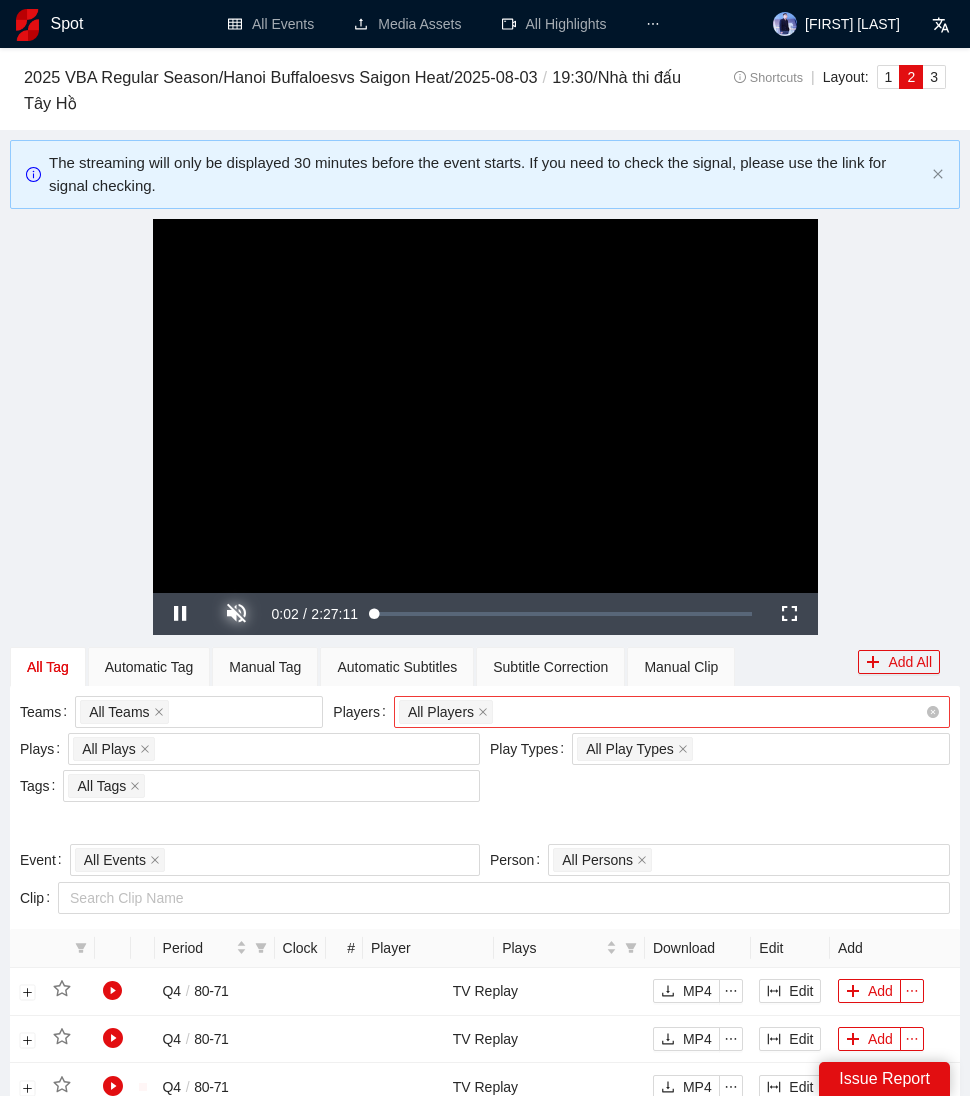 click on "All Players" at bounding box center (662, 712) 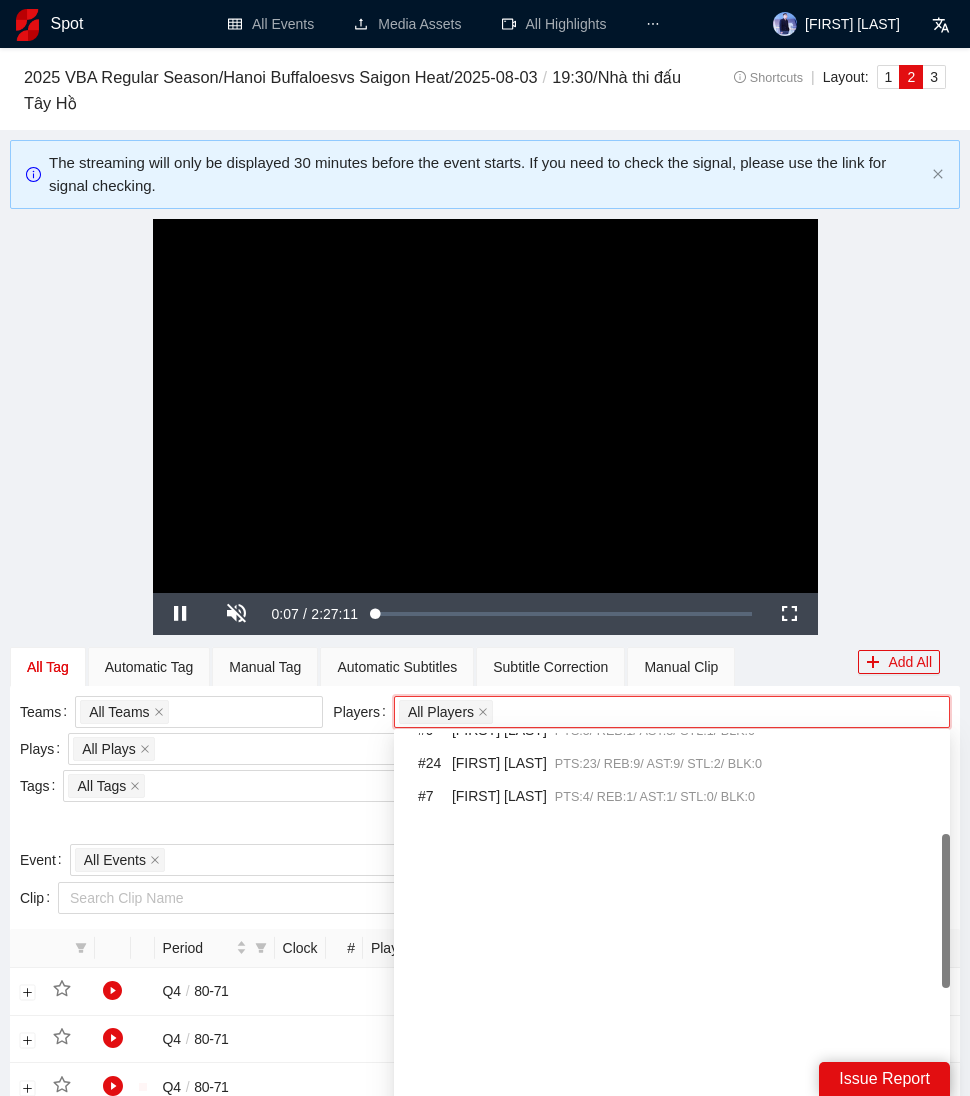 scroll, scrollTop: 643, scrollLeft: 0, axis: vertical 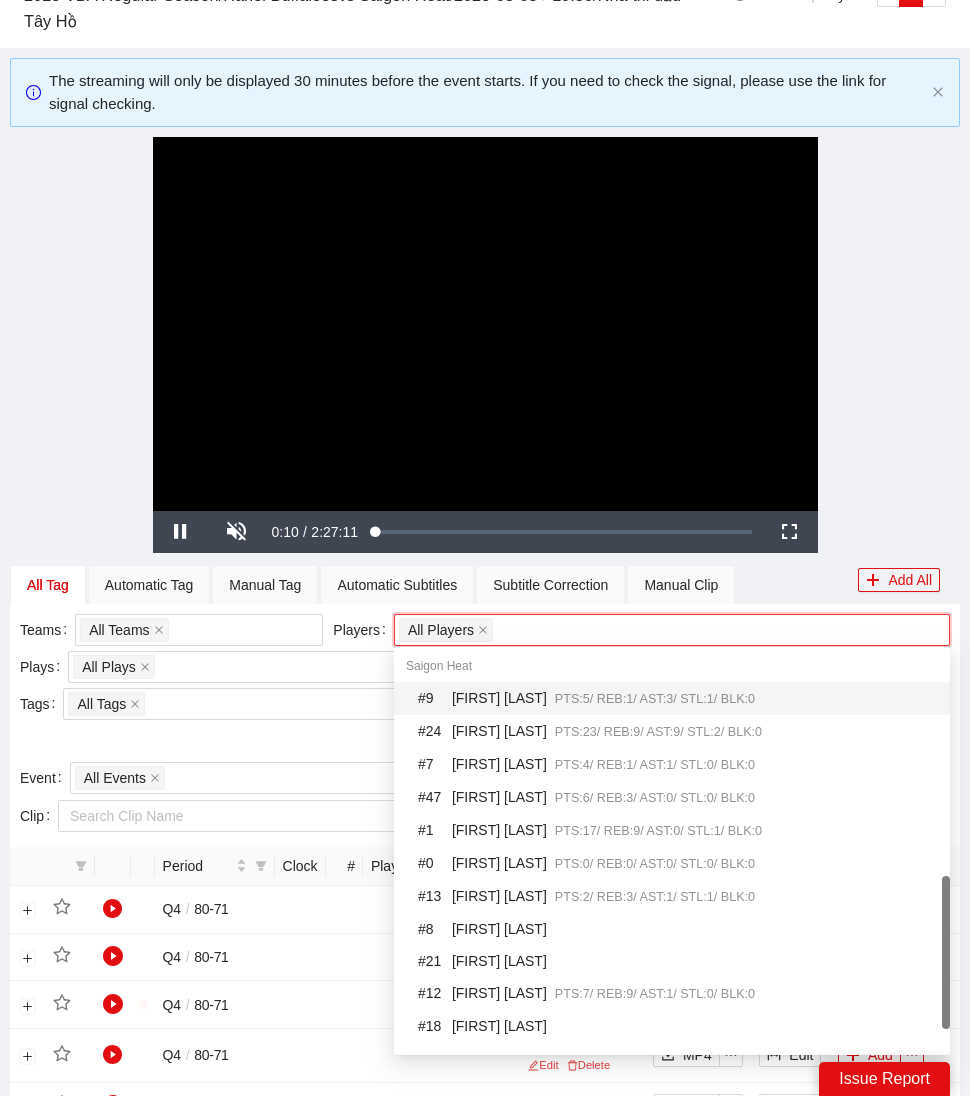 click on "# 9 Chinges Temuulen PTS: 5 / REB: 1 / AST: 3 / STL: 1 / BLK: 0" at bounding box center [678, 698] 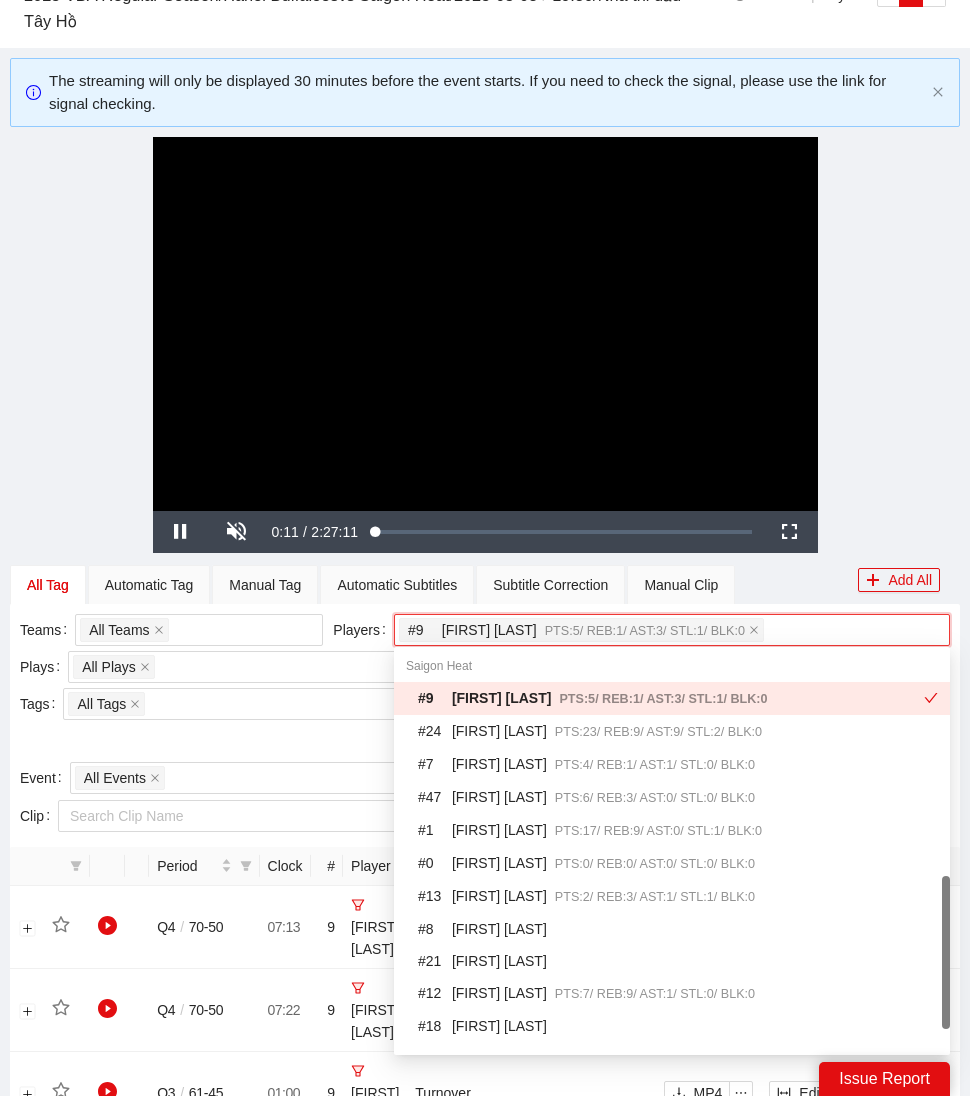 click on "**********" at bounding box center (485, 324) 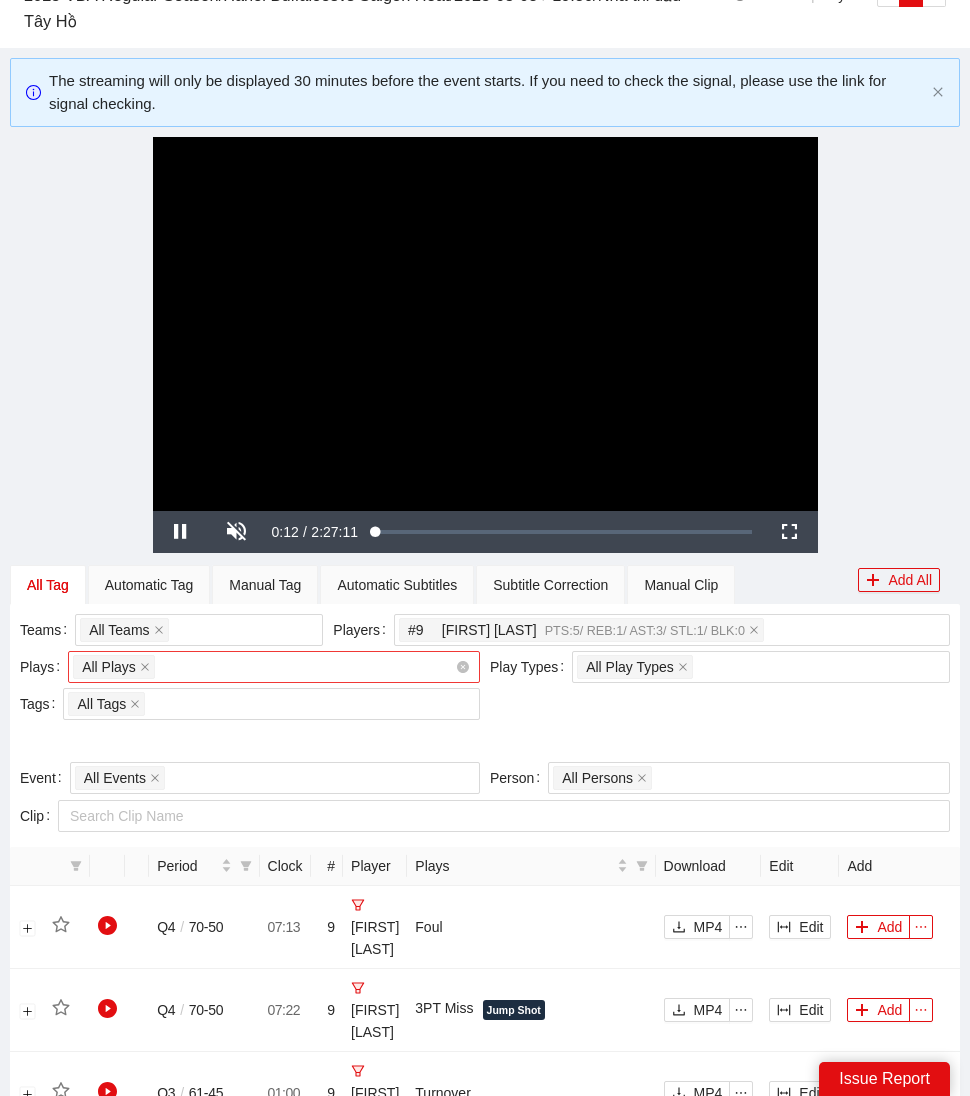 click on "All Plays + 0 ..." at bounding box center [264, 667] 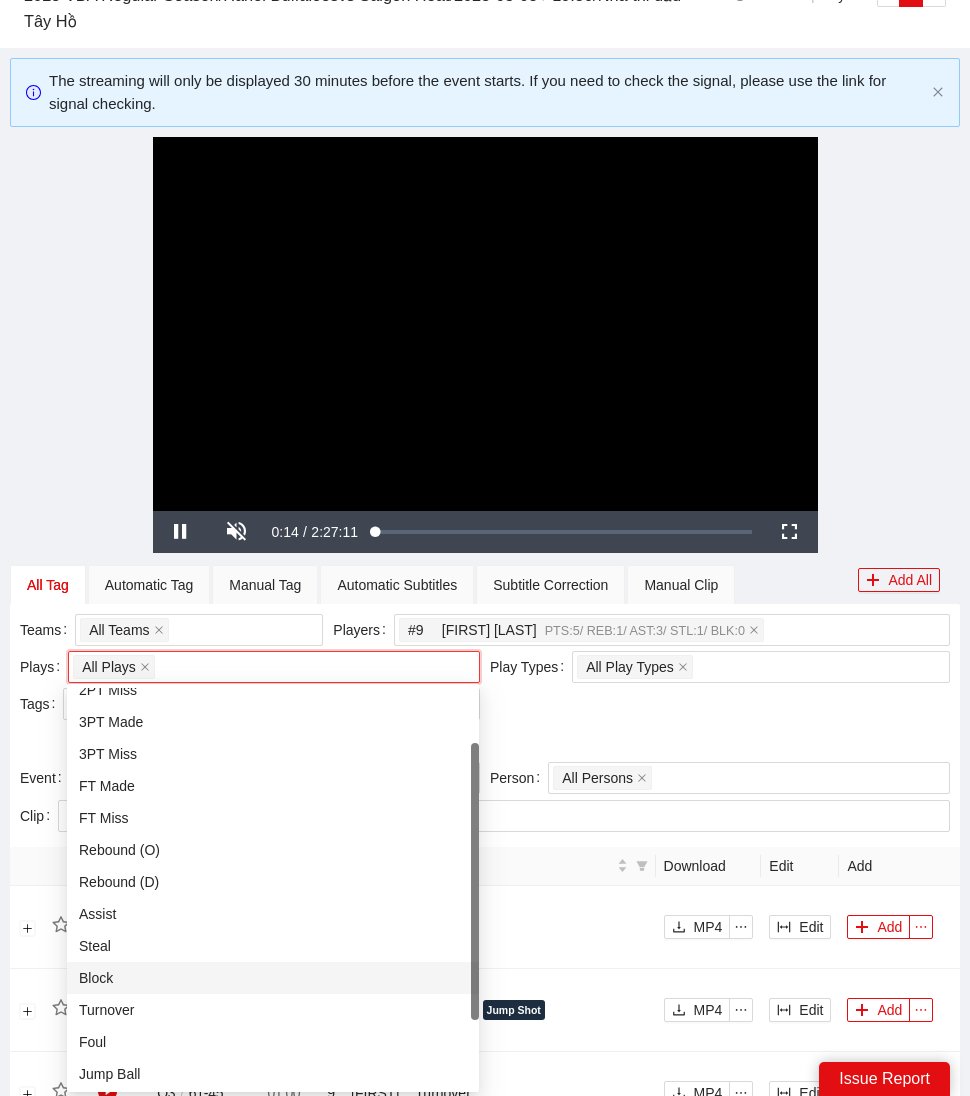 scroll, scrollTop: 82, scrollLeft: 0, axis: vertical 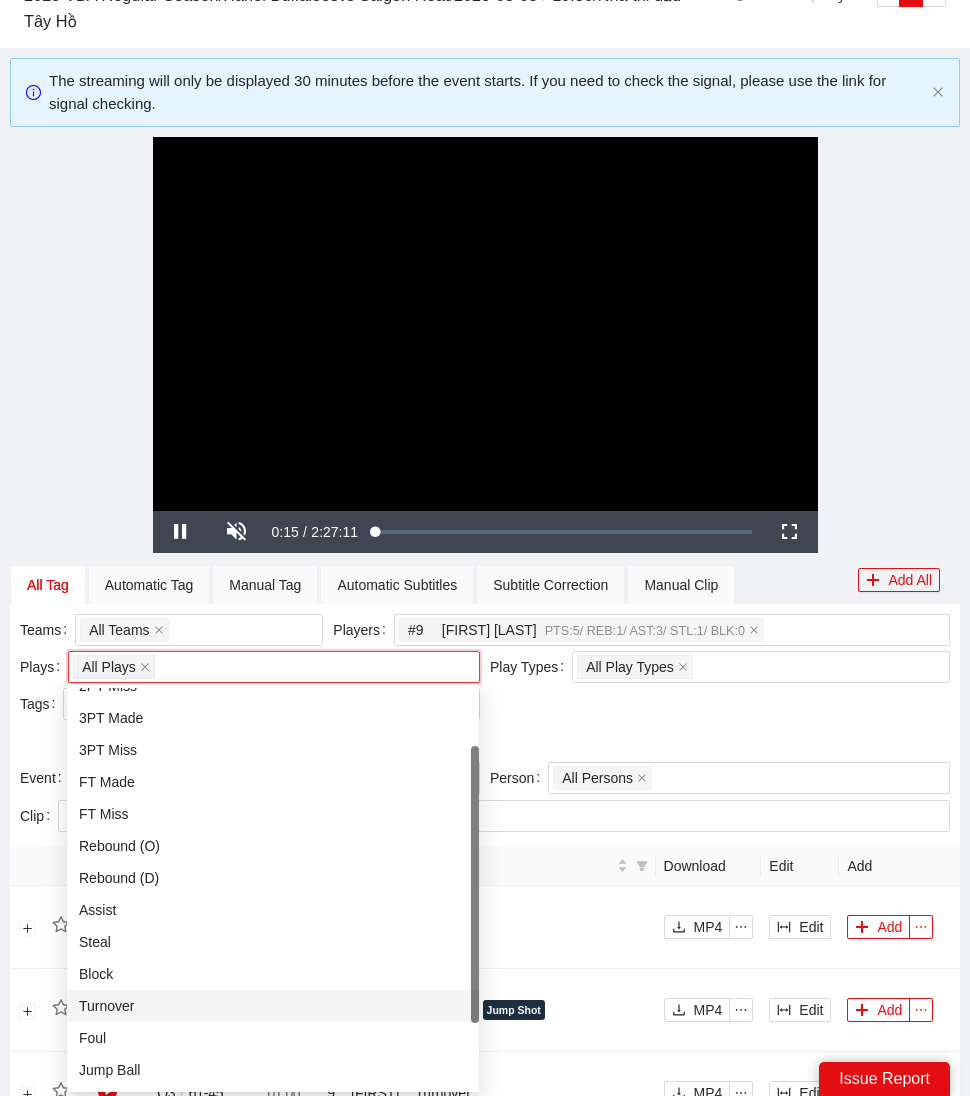 click on "Turnover" at bounding box center [273, 1006] 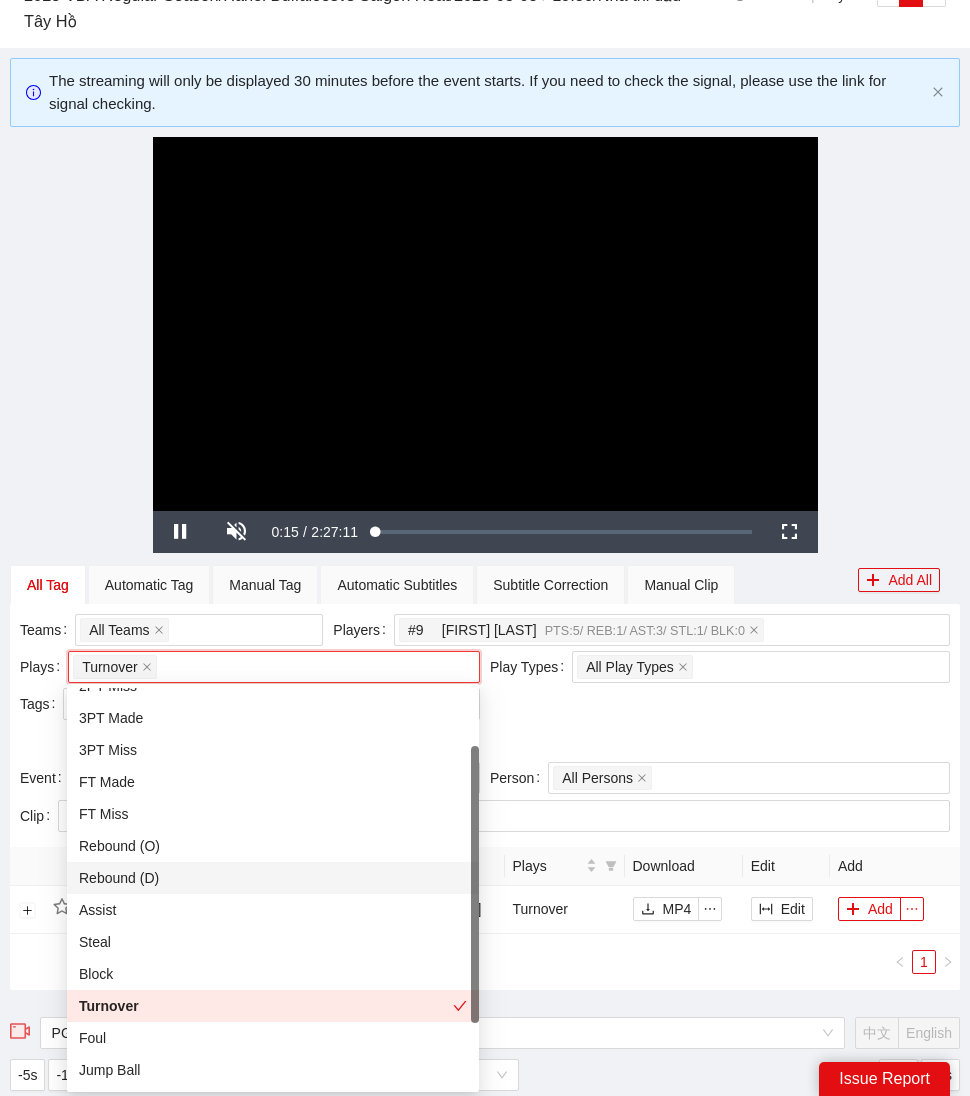 click on "Teams All Teams Plays # 9 Chinges Temuulen PTS: 5 / REB: 1 / AST: 3 / STL: 1 / BLK: 0 Plays Turnover + 0 ... Play Types All Play Types + 0 ... Tags All Tags" at bounding box center (485, 688) 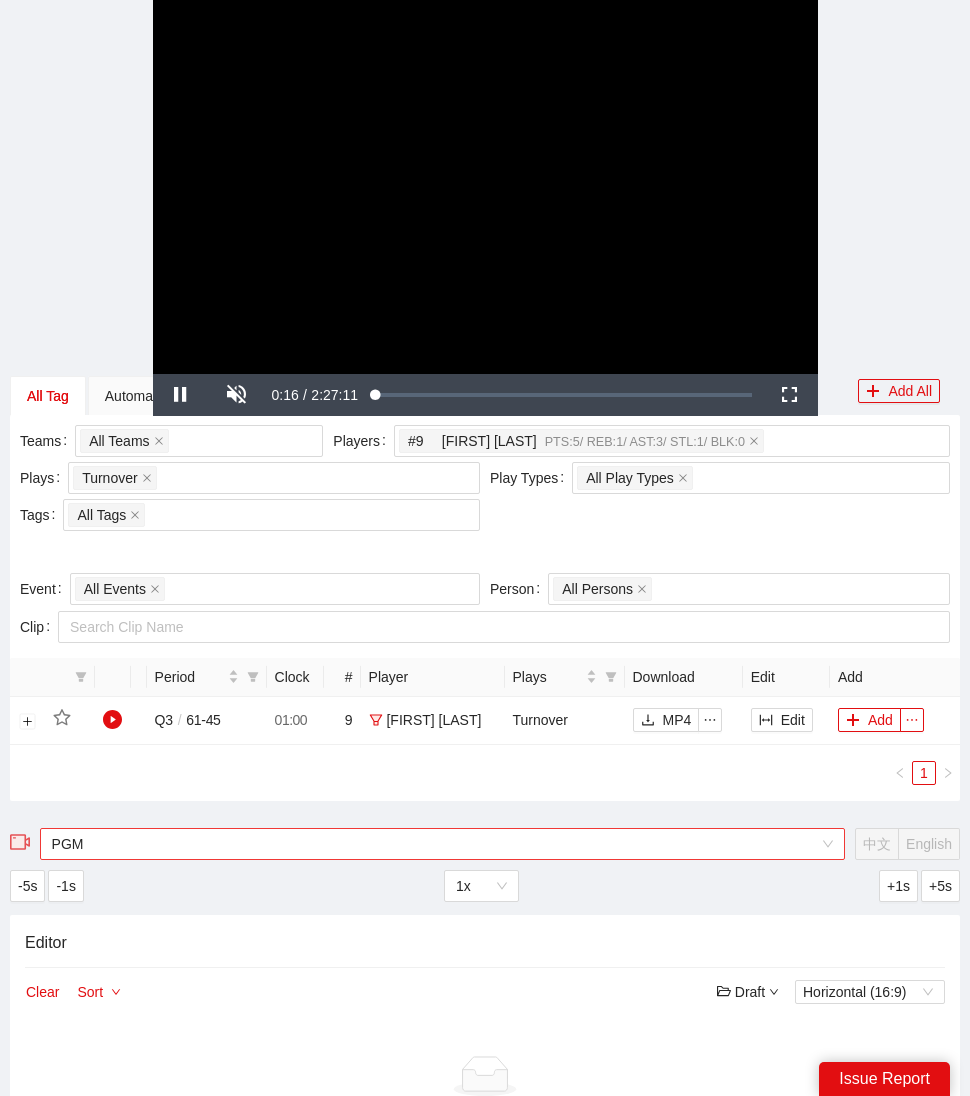 scroll, scrollTop: 218, scrollLeft: 0, axis: vertical 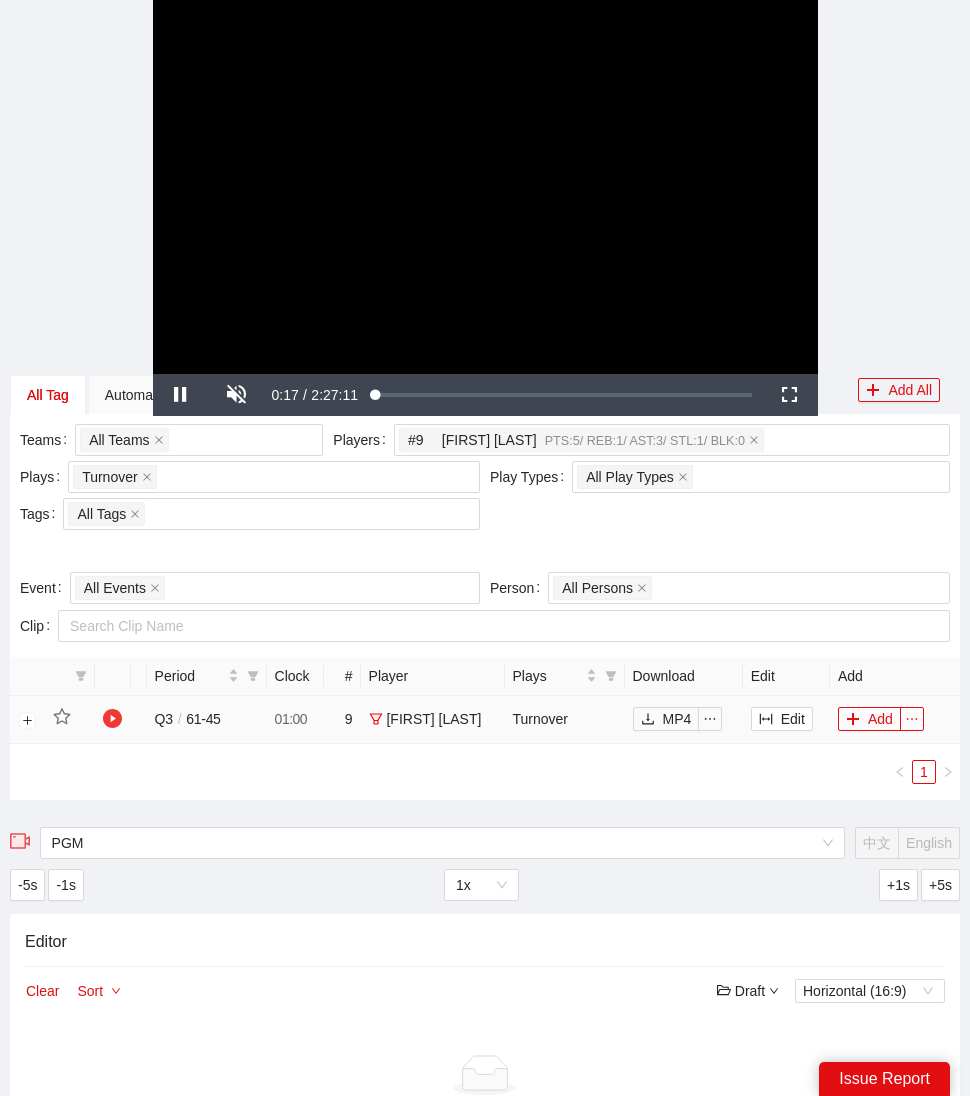click 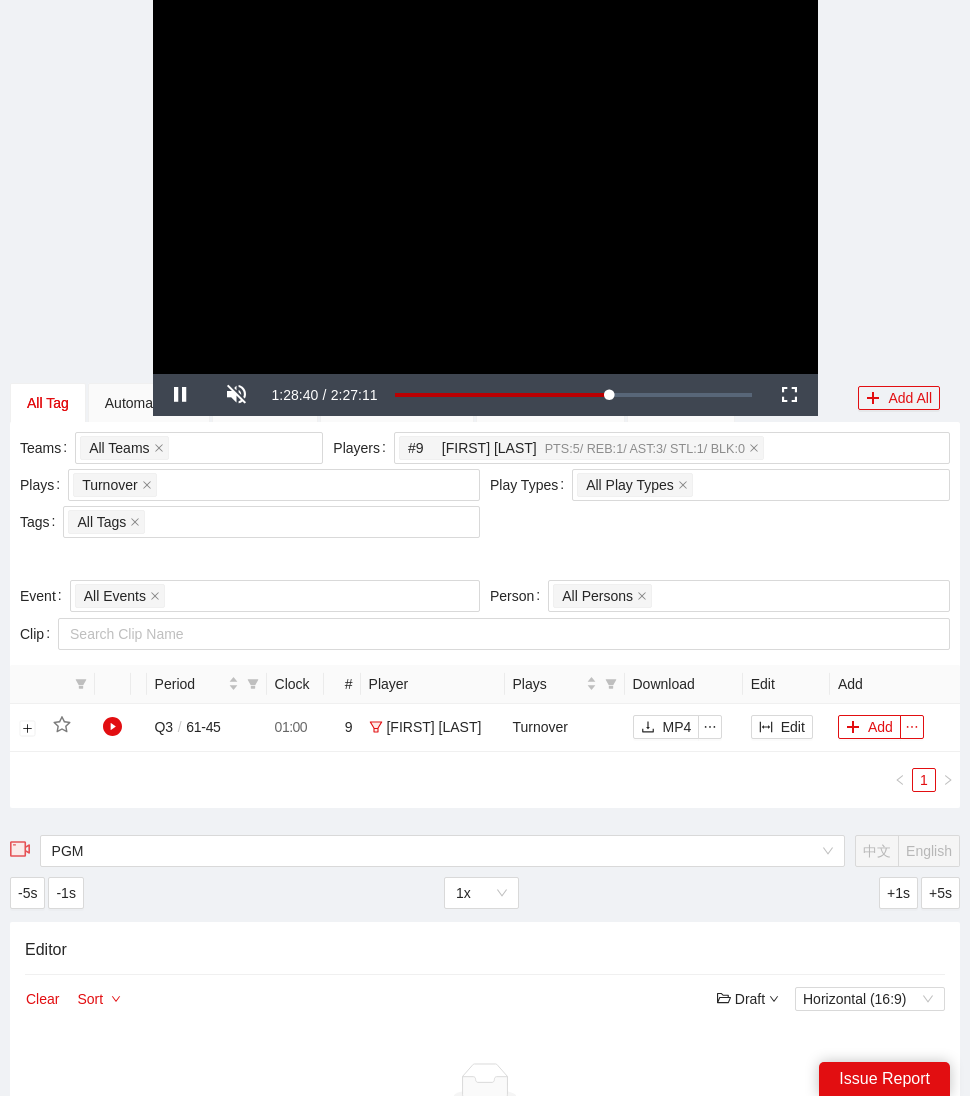 scroll, scrollTop: 153, scrollLeft: 0, axis: vertical 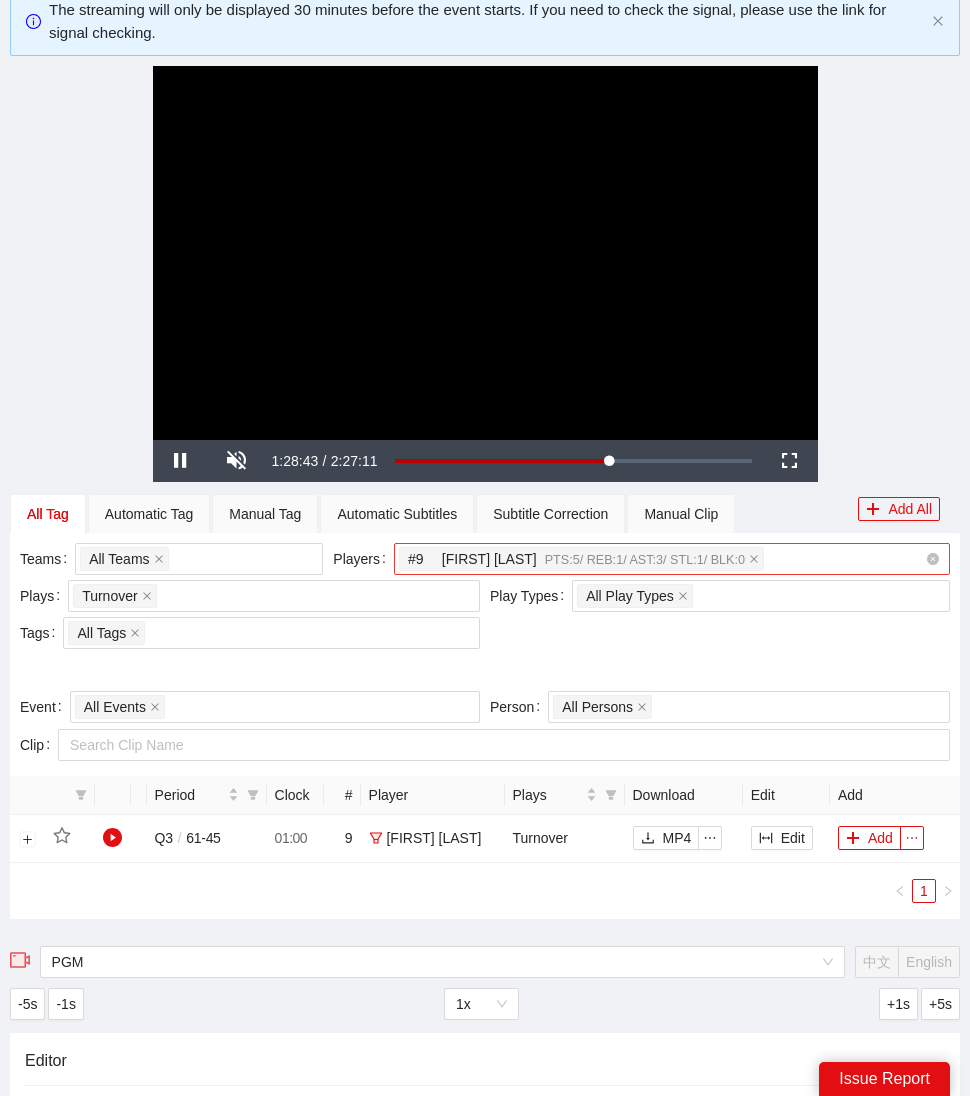 click on "# 9 Chinges Temuulen PTS: 5 / REB: 1 / AST: 3 / STL: 1 / BLK: 0" at bounding box center (662, 559) 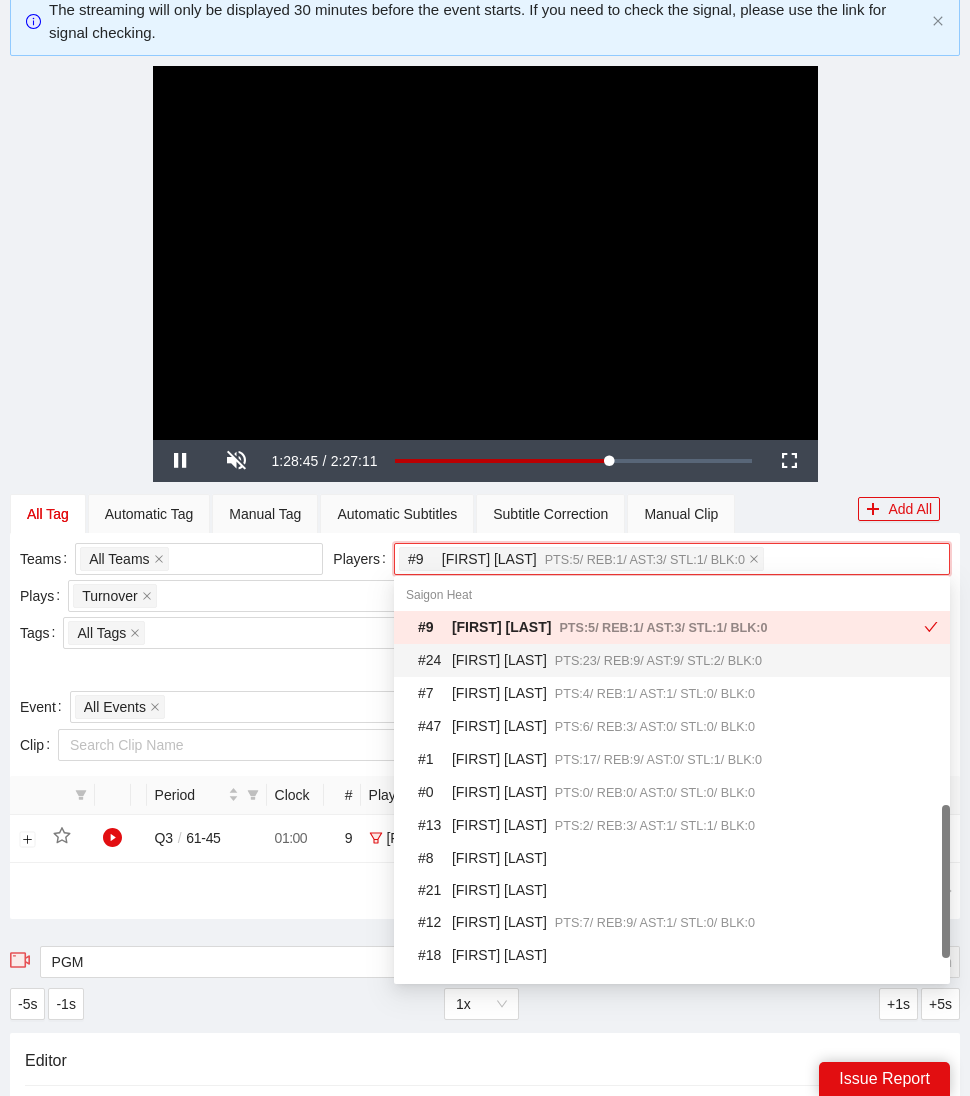 click on "# 24 [FIRST] [LAST] PTS: 23 / REB: 9 / AST: 9 / STL: 2 / BLK: 0" at bounding box center (678, 660) 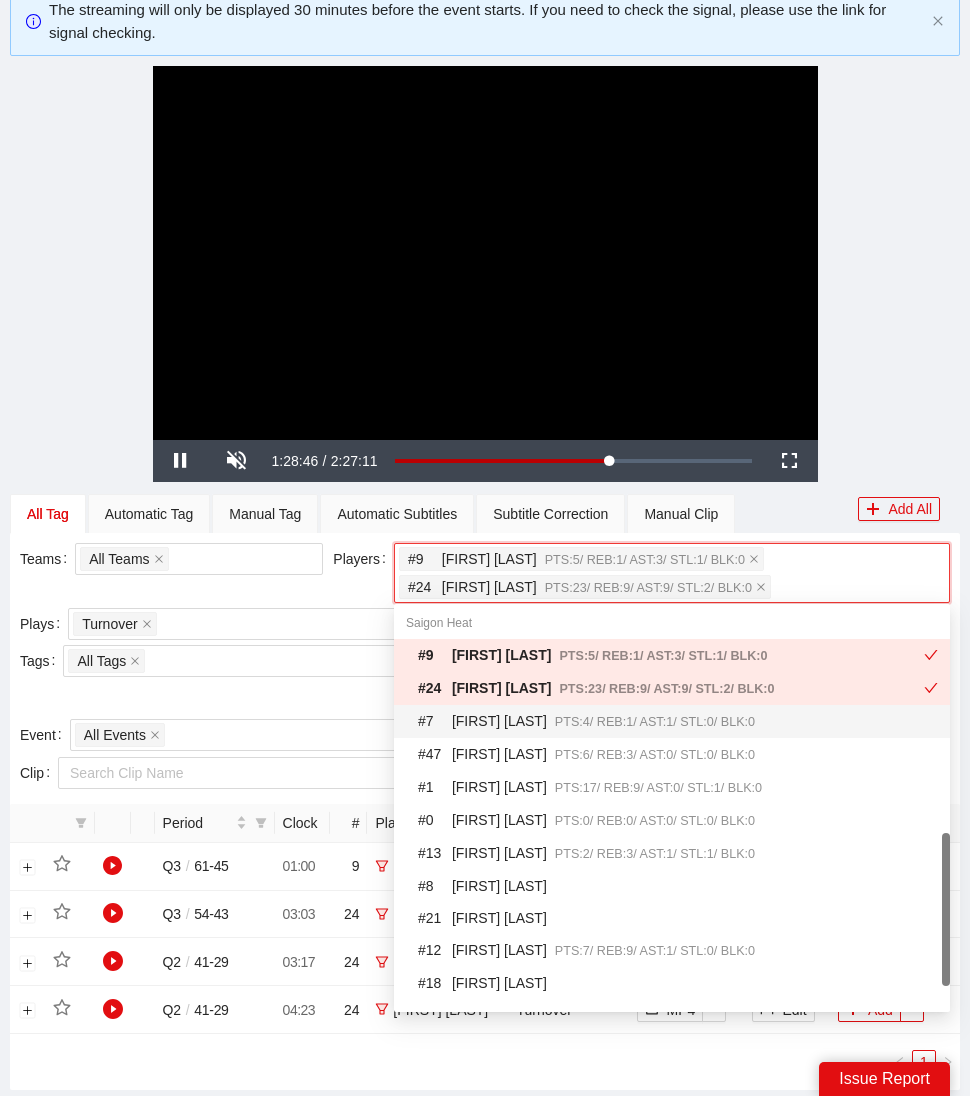 click on "# 7 [FIRST] [LAST] PTS: 4 / REB: 1 / AST: 1 / STL: 0 / BLK: 0" at bounding box center (678, 721) 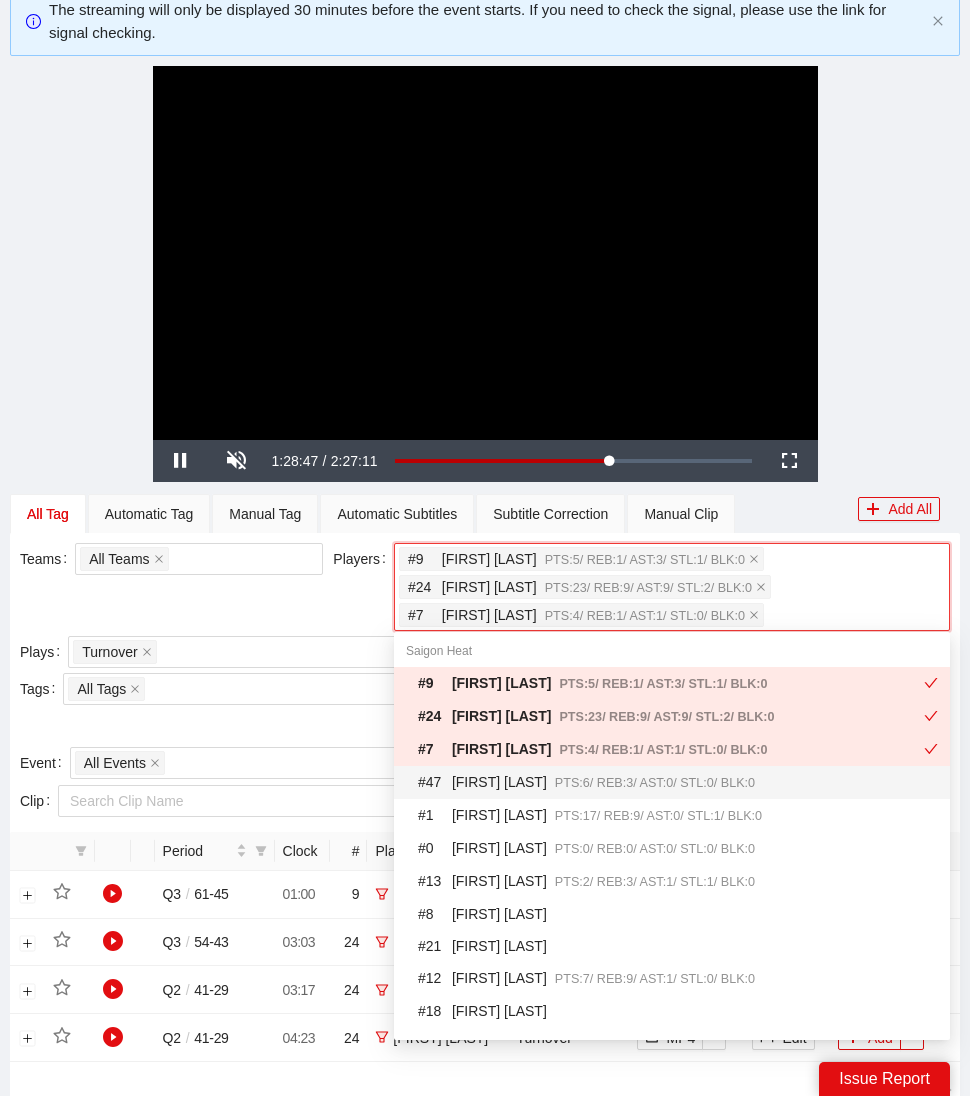 click on "# 47 Huynh Truc Nhan PTS: 6 / REB: 3 / AST: 0 / STL: 0 / BLK: 0" at bounding box center (678, 782) 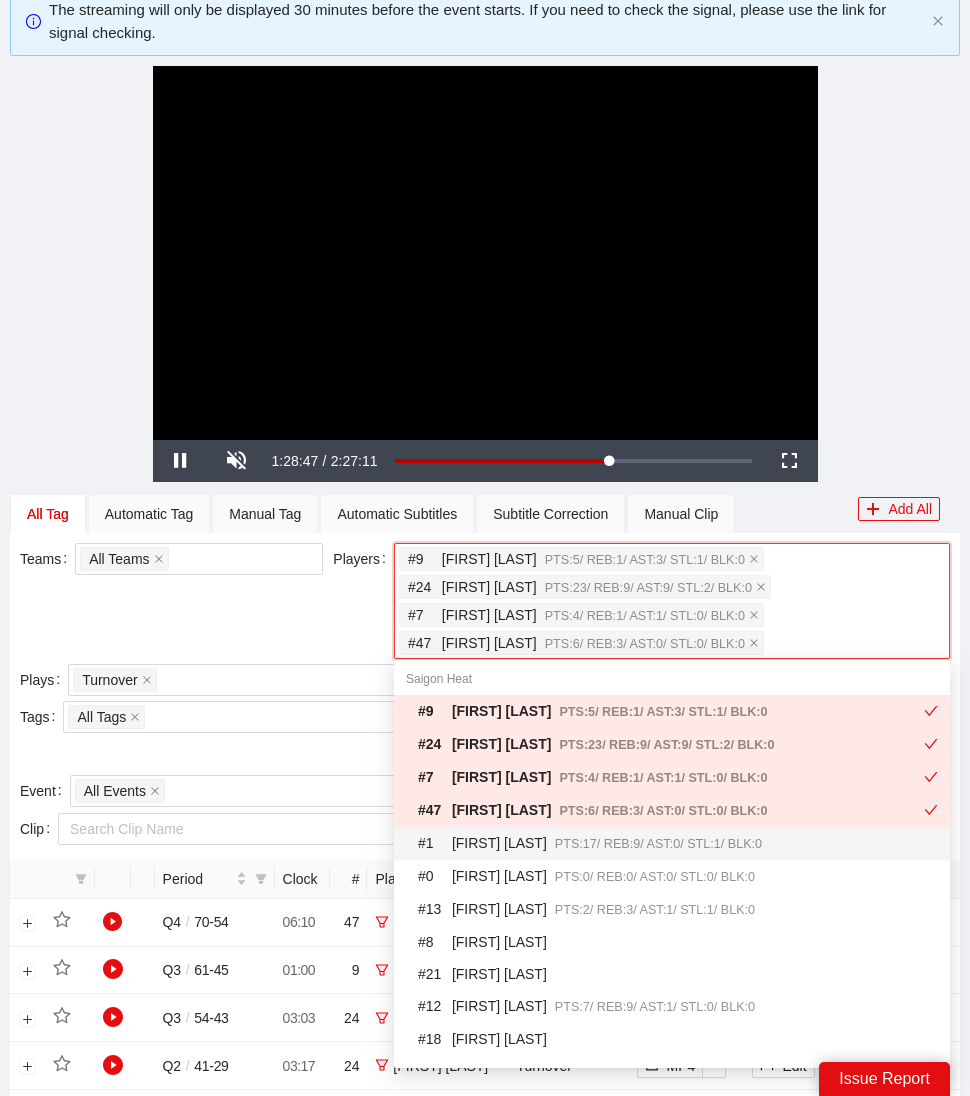 click on "# 1 [FIRST] [LAST] PTS: 17 / REB: 9 / AST: 0 / STL: 1 / BLK: 0" at bounding box center [678, 843] 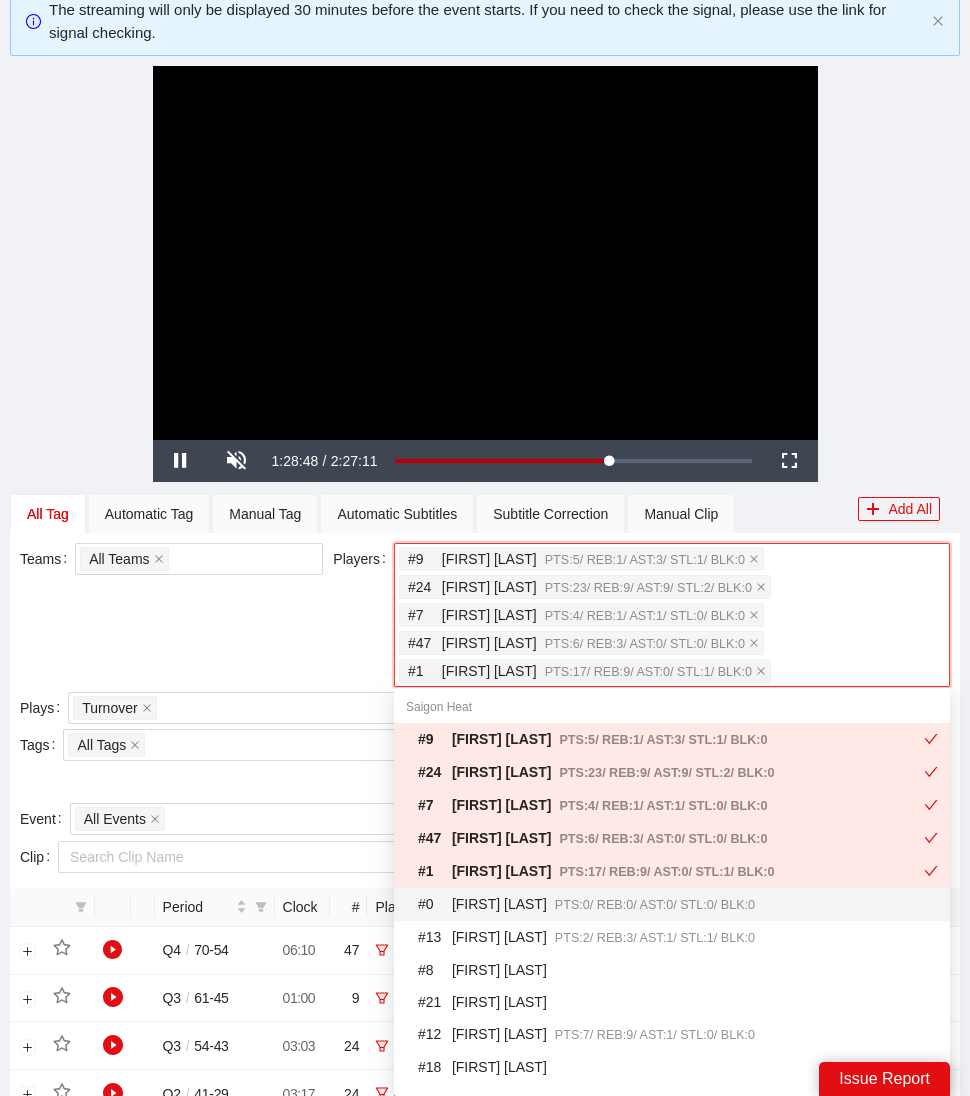 click on "# 0 Le Quang PTS: 0 / REB: 0 / AST: 0 / STL: 0 / BLK: 0" at bounding box center [678, 904] 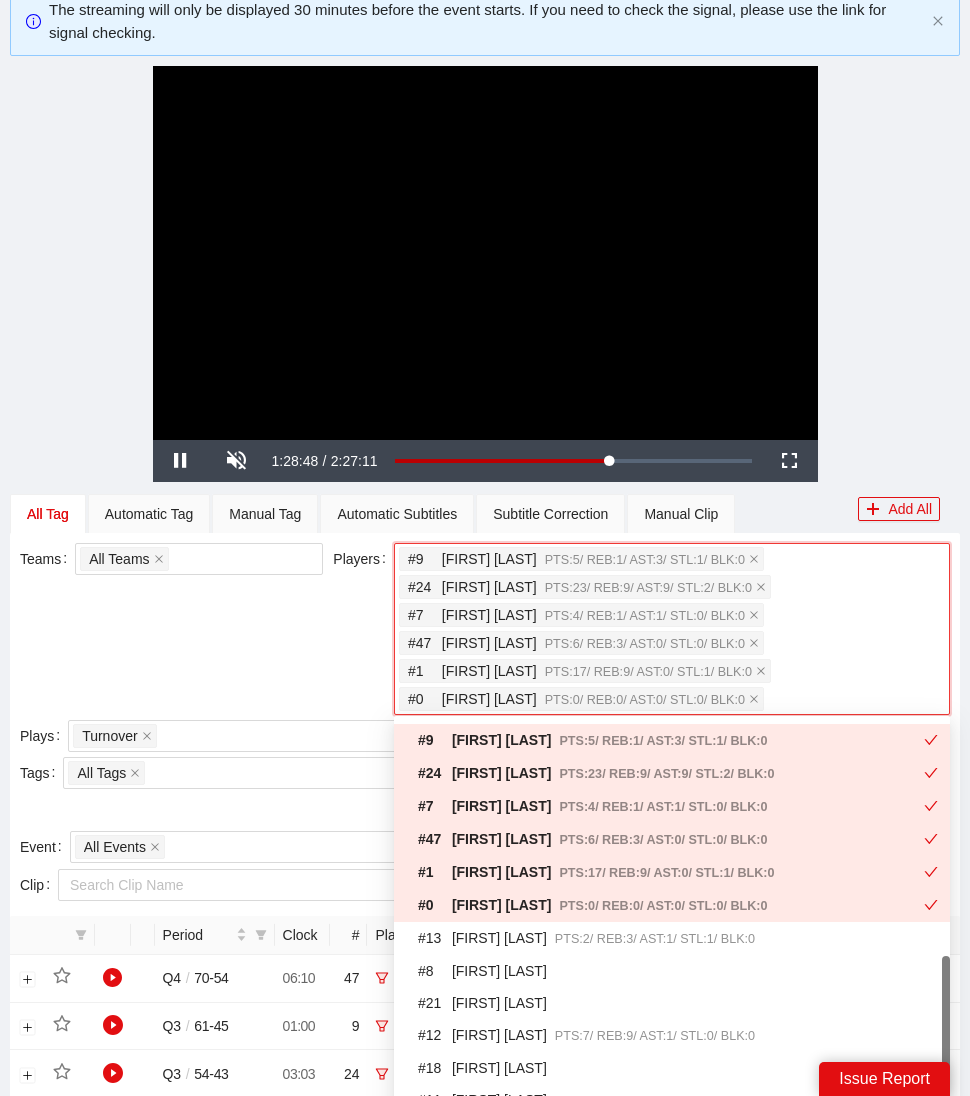 scroll, scrollTop: 643, scrollLeft: 0, axis: vertical 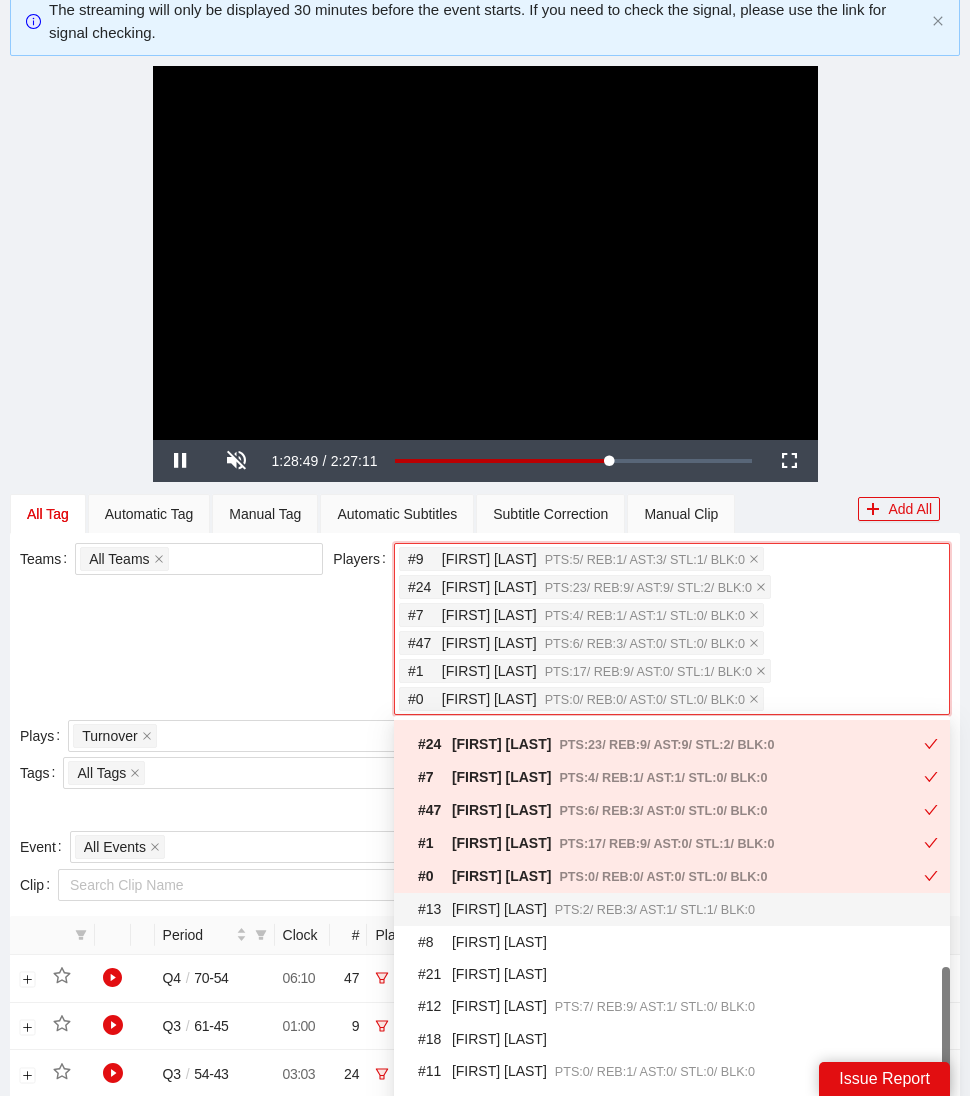 click on "# 13 [FIRST] [LAST] PTS: 2 / REB: 3 / AST: 1 / STL: 1 / BLK: 0" at bounding box center [678, 909] 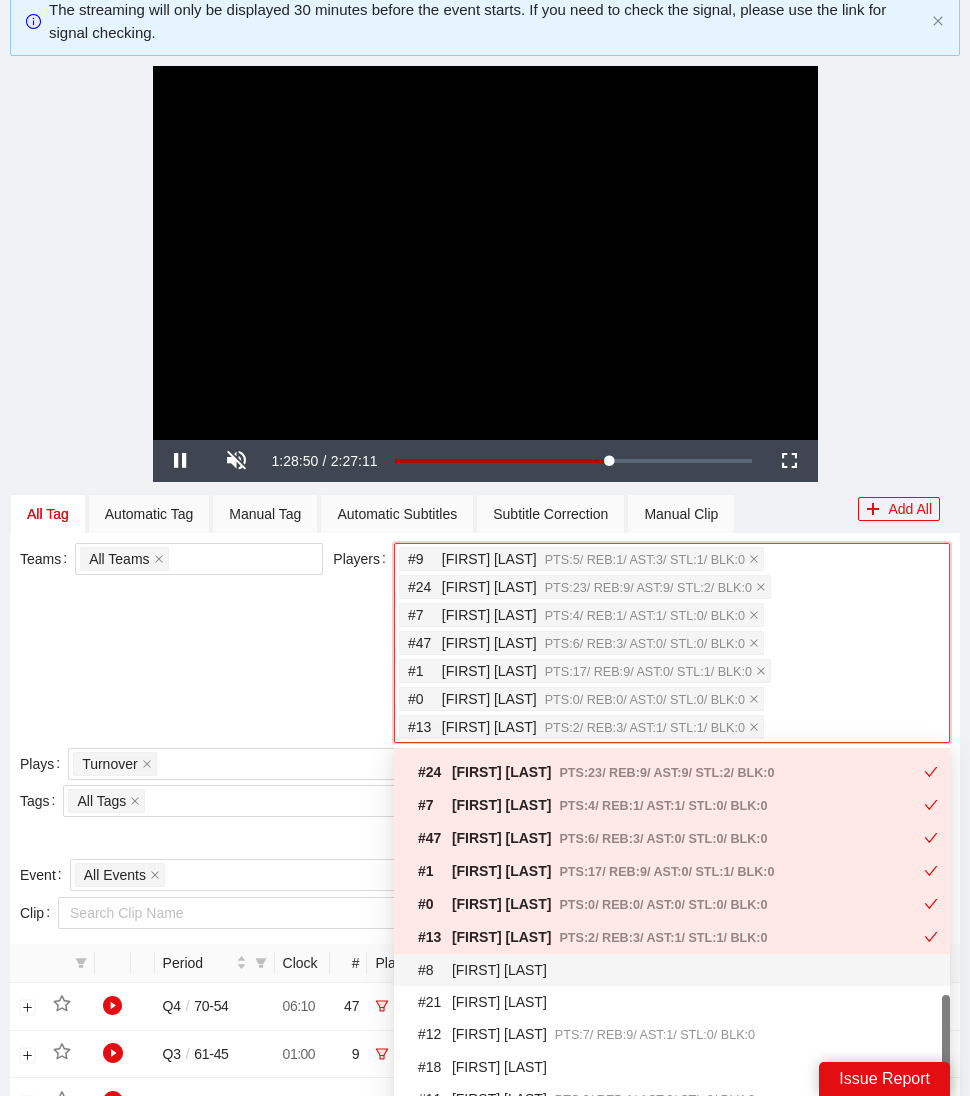 click on "# 8 Nguyen Hoang Minh Khang" at bounding box center (678, 970) 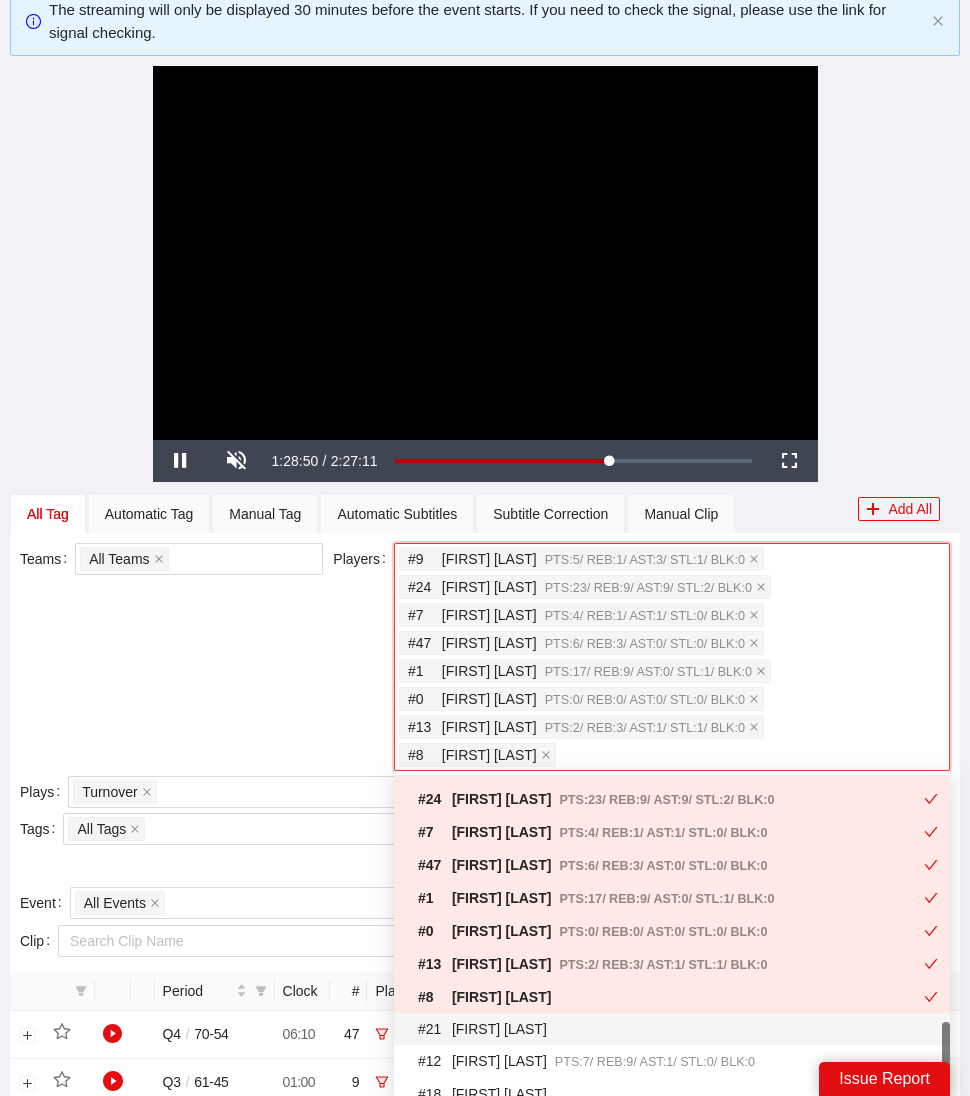click on "# 21 Nguyen Hoang Minh Tuan" at bounding box center [678, 1029] 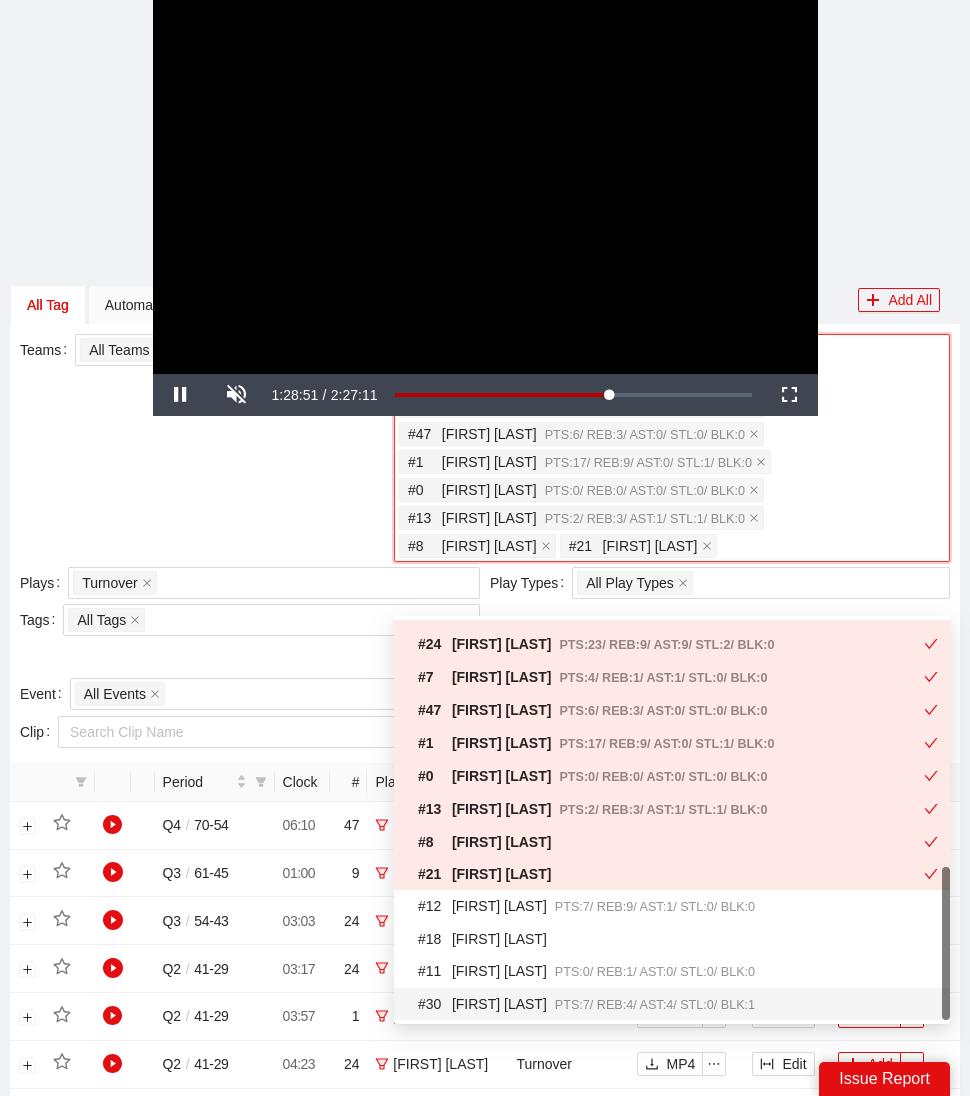 scroll, scrollTop: 309, scrollLeft: 0, axis: vertical 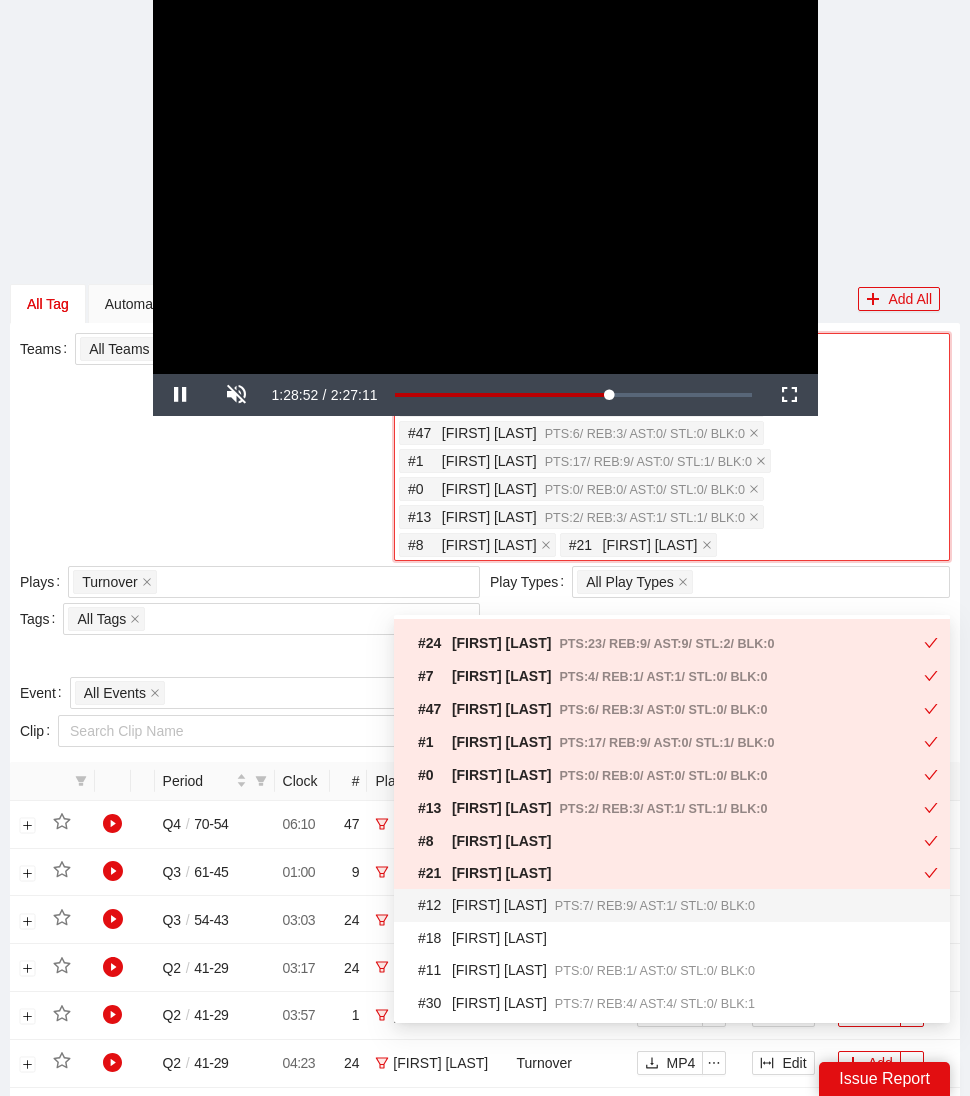click on "# 12 [FIRST] [LAST] PTS: 7 / REB: 9 / AST: 1 / STL: 0 / BLK: 0" at bounding box center [678, 905] 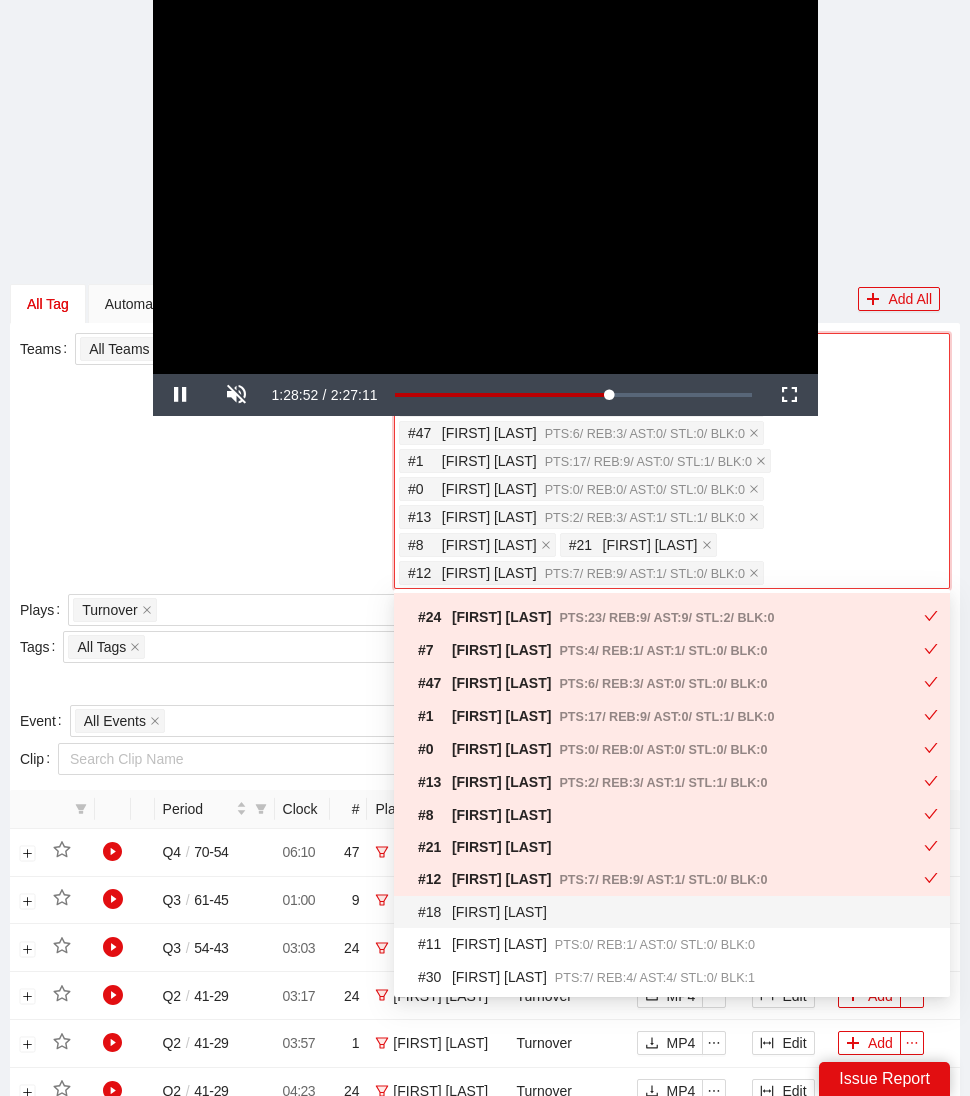 click on "# 18 [FIRST] [LAST]" at bounding box center (678, 912) 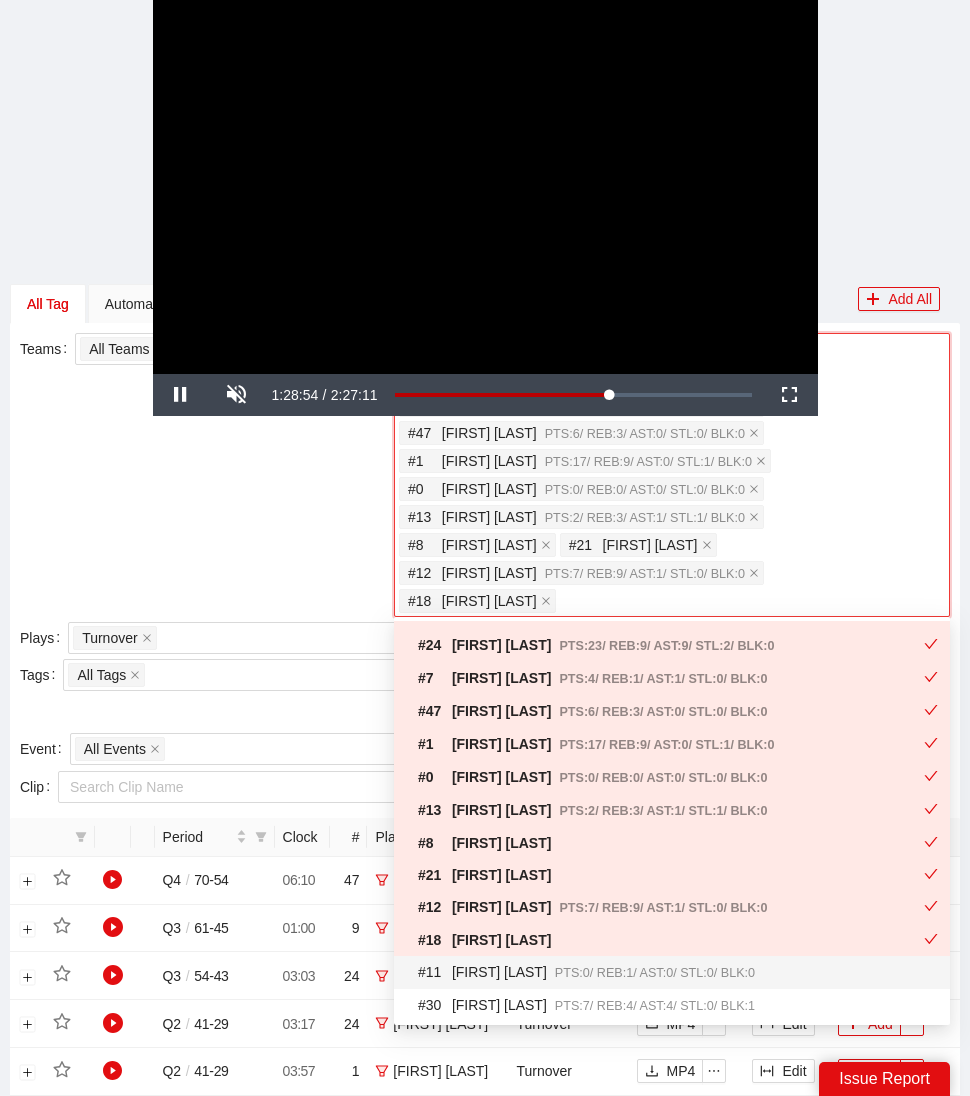 click on "# 11 Vo Kim Ban PTS: 0 / REB: 1 / AST: 0 / STL: 0 / BLK: 0" at bounding box center (678, 972) 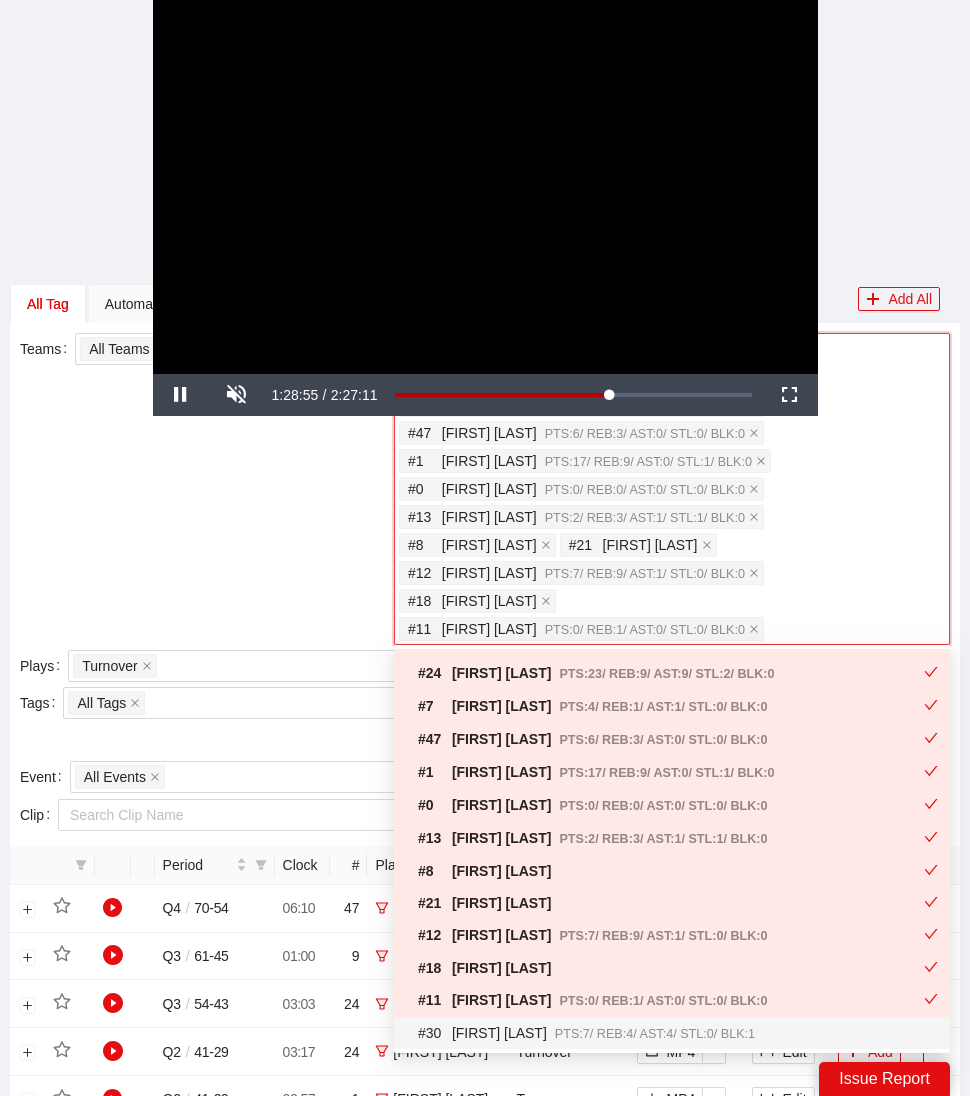 click on "# 30 [FIRST] [LAST] PTS: 7 / REB: 4 / AST: 4 / STL: 0 / BLK: 1" at bounding box center [678, 1033] 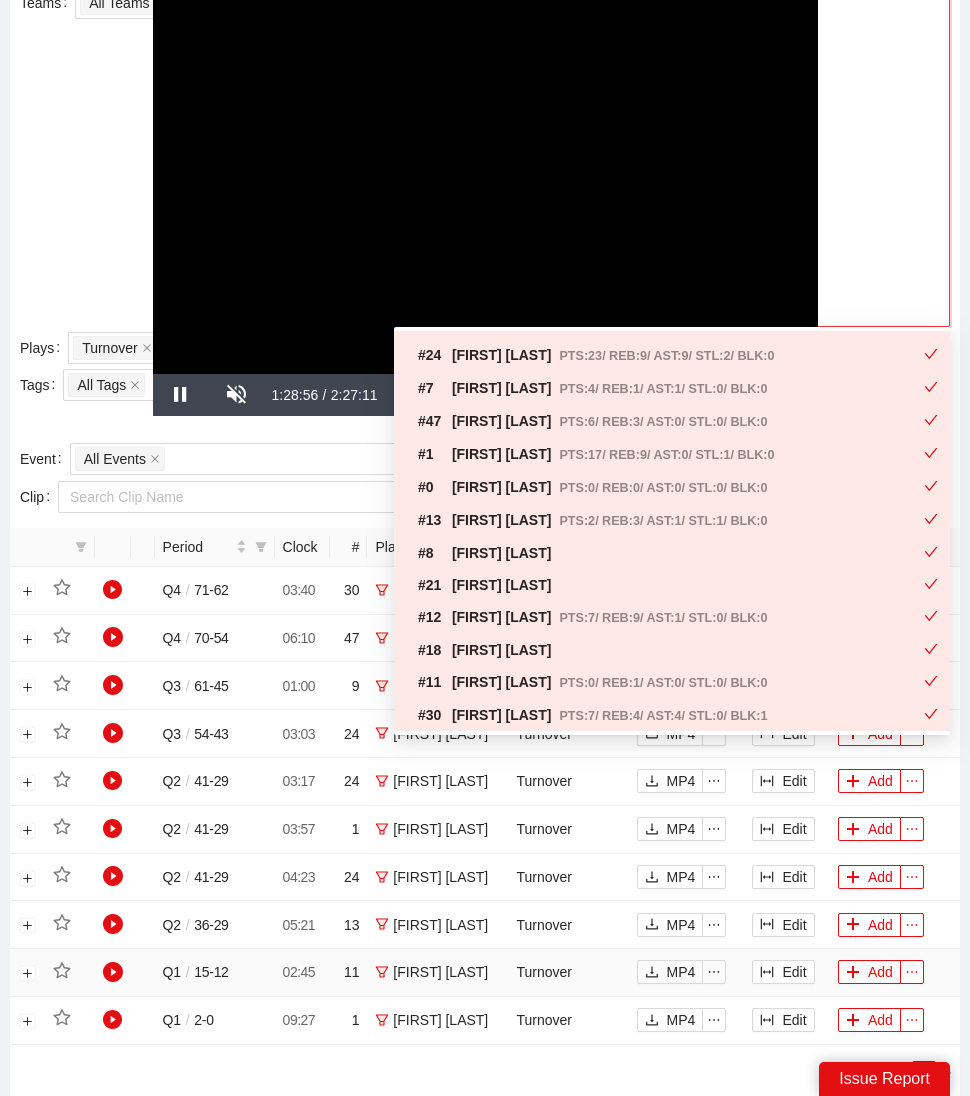 scroll, scrollTop: 640, scrollLeft: 0, axis: vertical 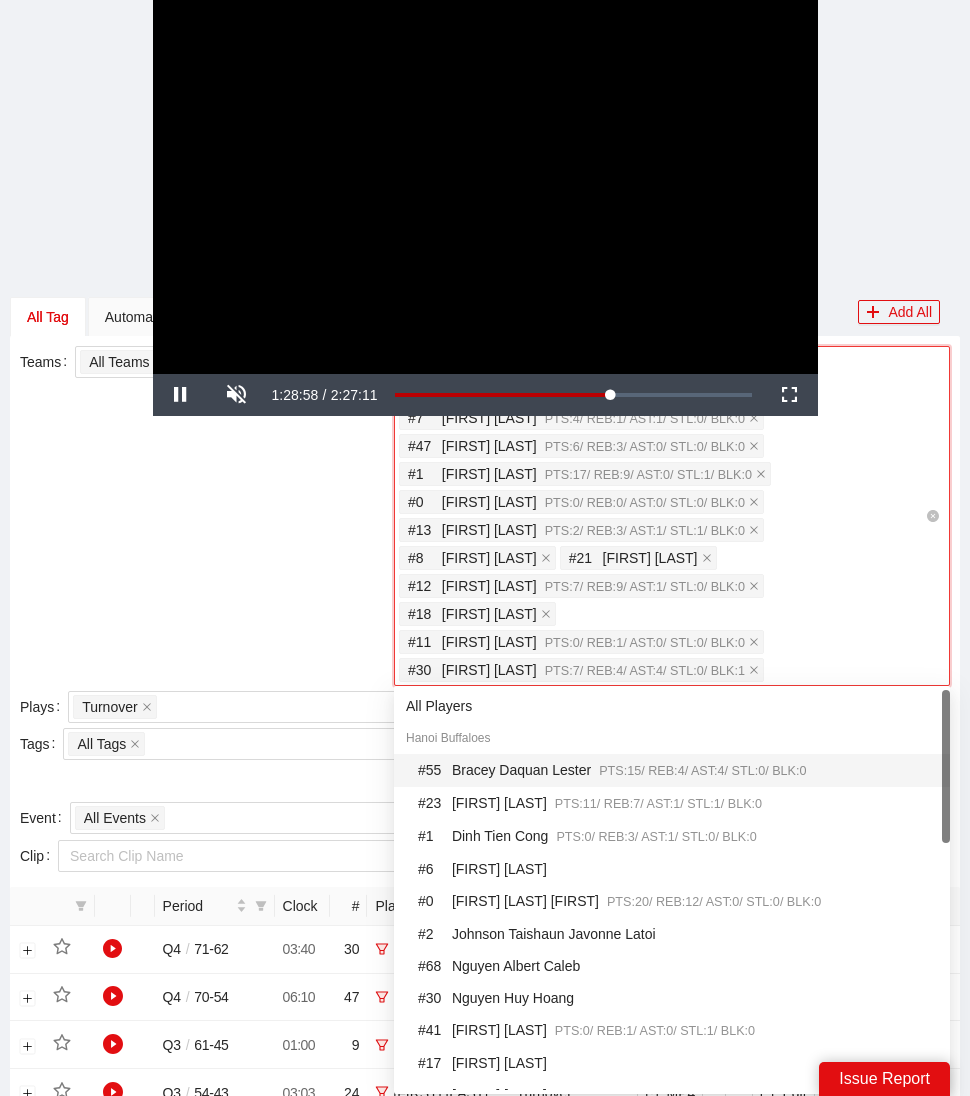 click on "Teams All Teams" at bounding box center [171, 518] 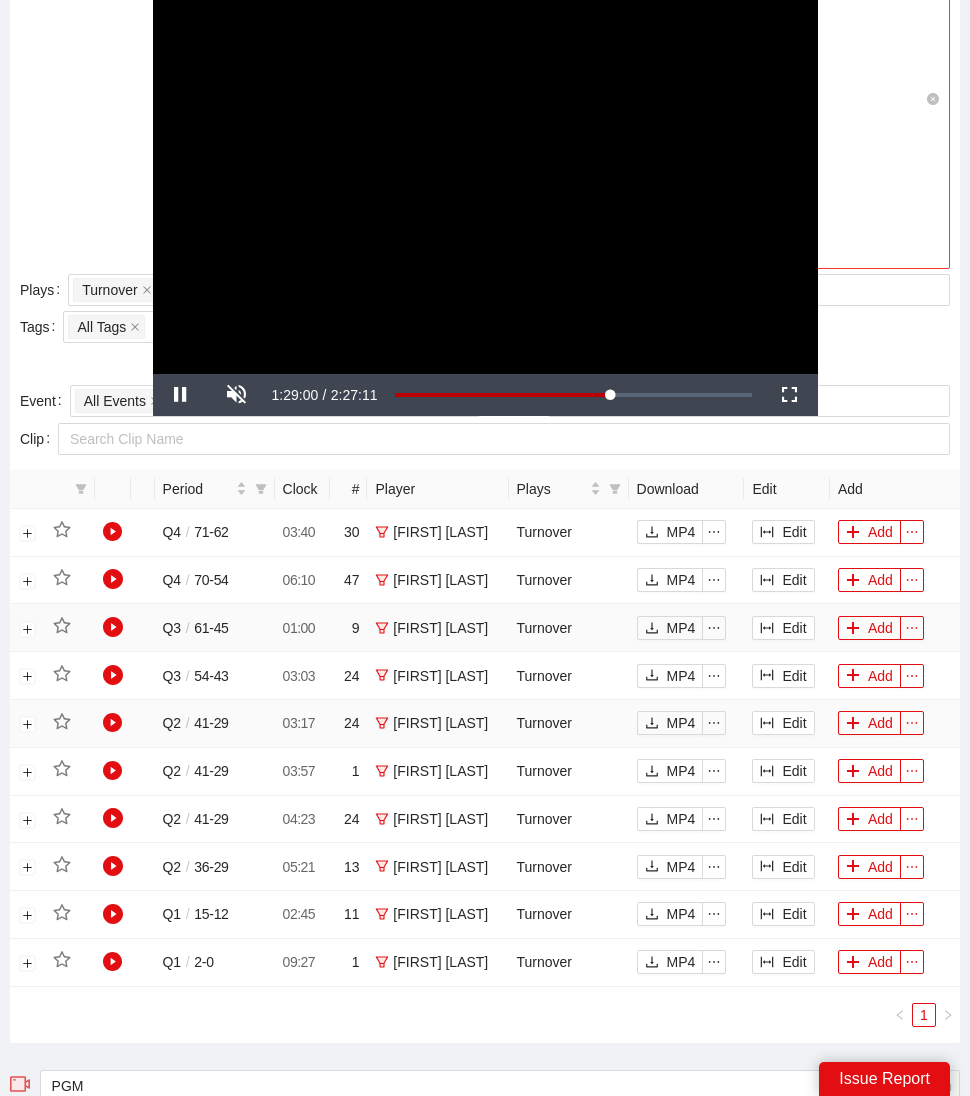 scroll, scrollTop: 710, scrollLeft: 0, axis: vertical 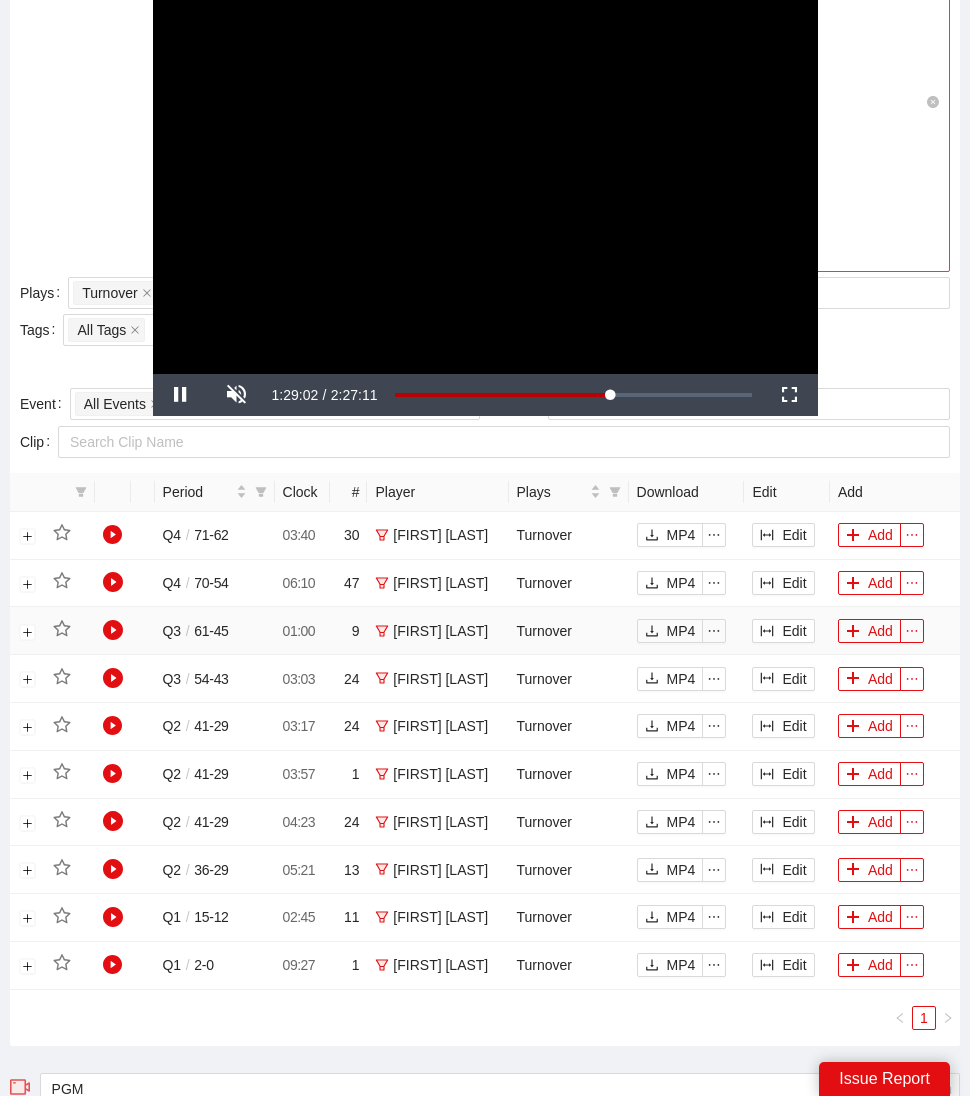 click at bounding box center (113, 631) 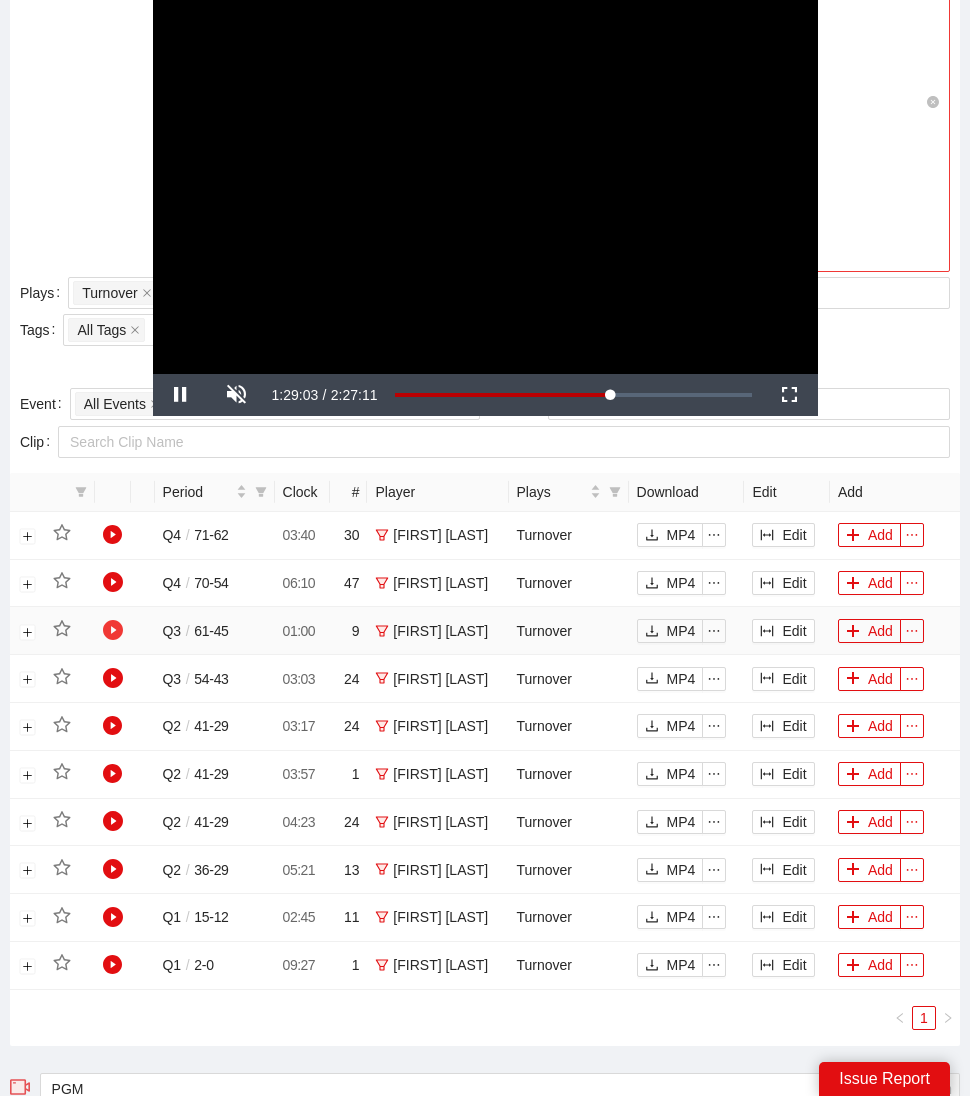 click 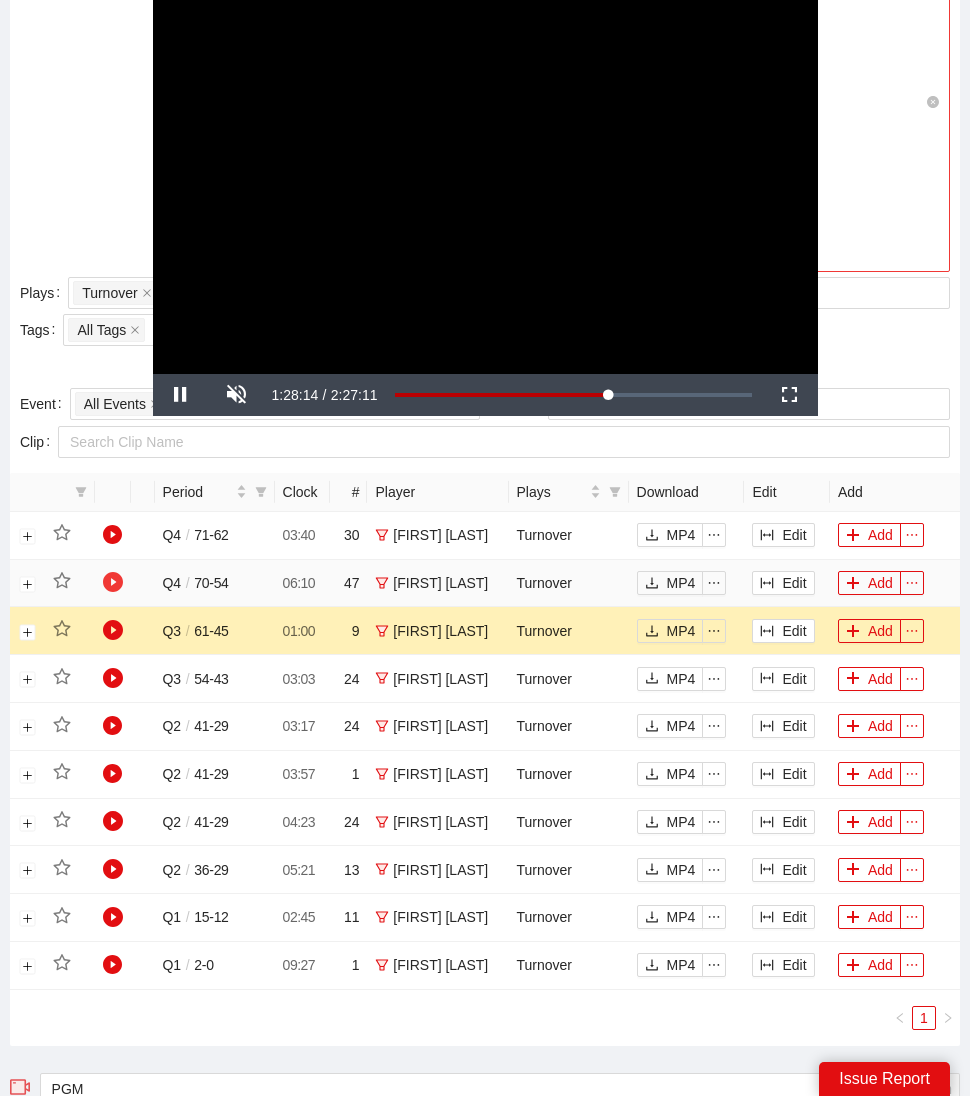 click at bounding box center (113, 583) 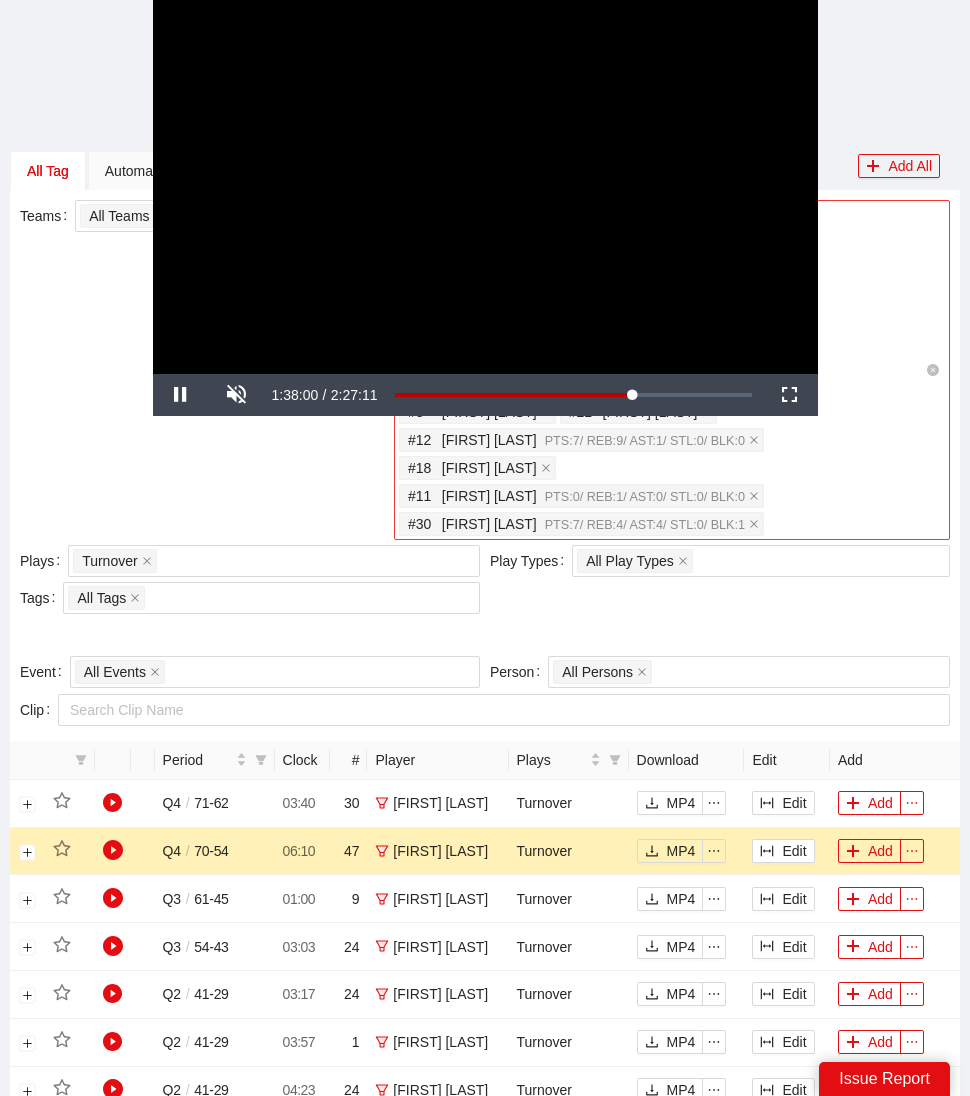 scroll, scrollTop: 392, scrollLeft: 0, axis: vertical 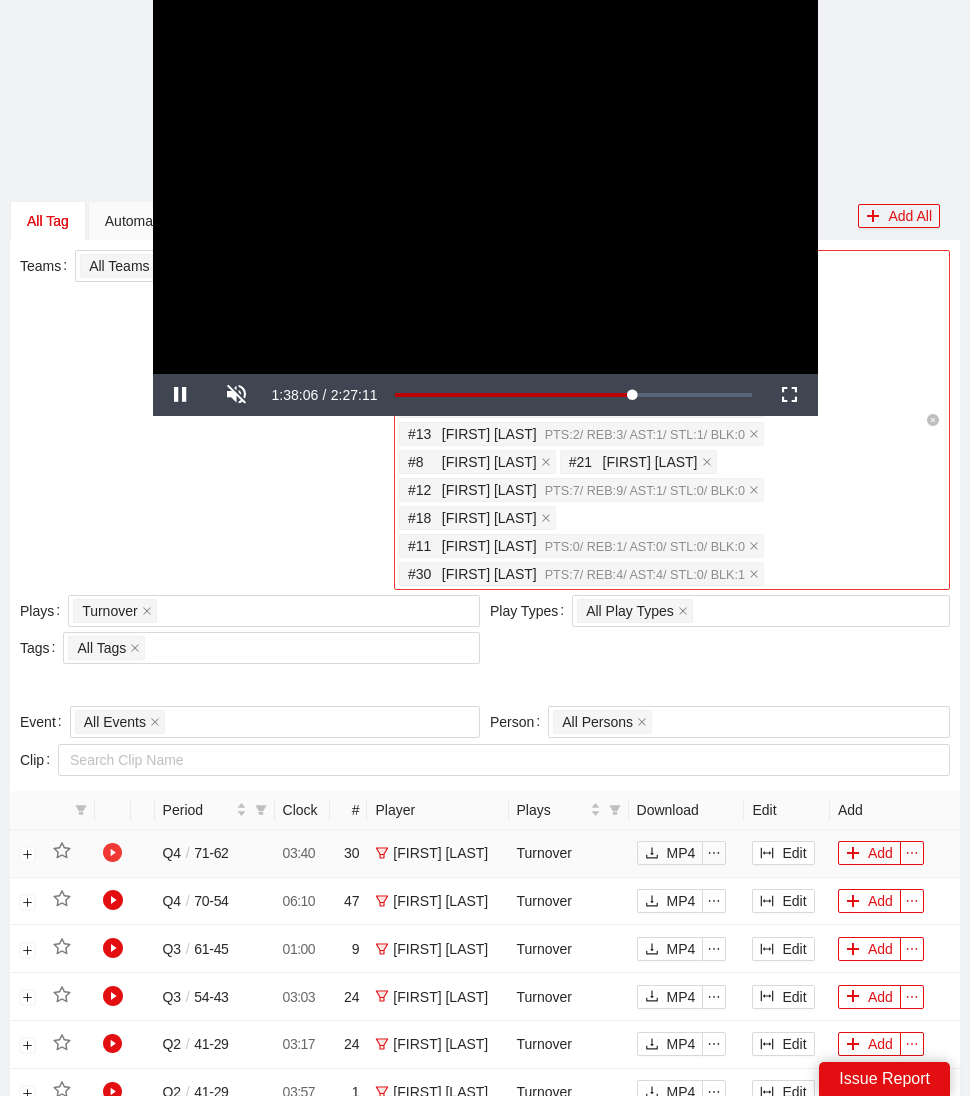 click 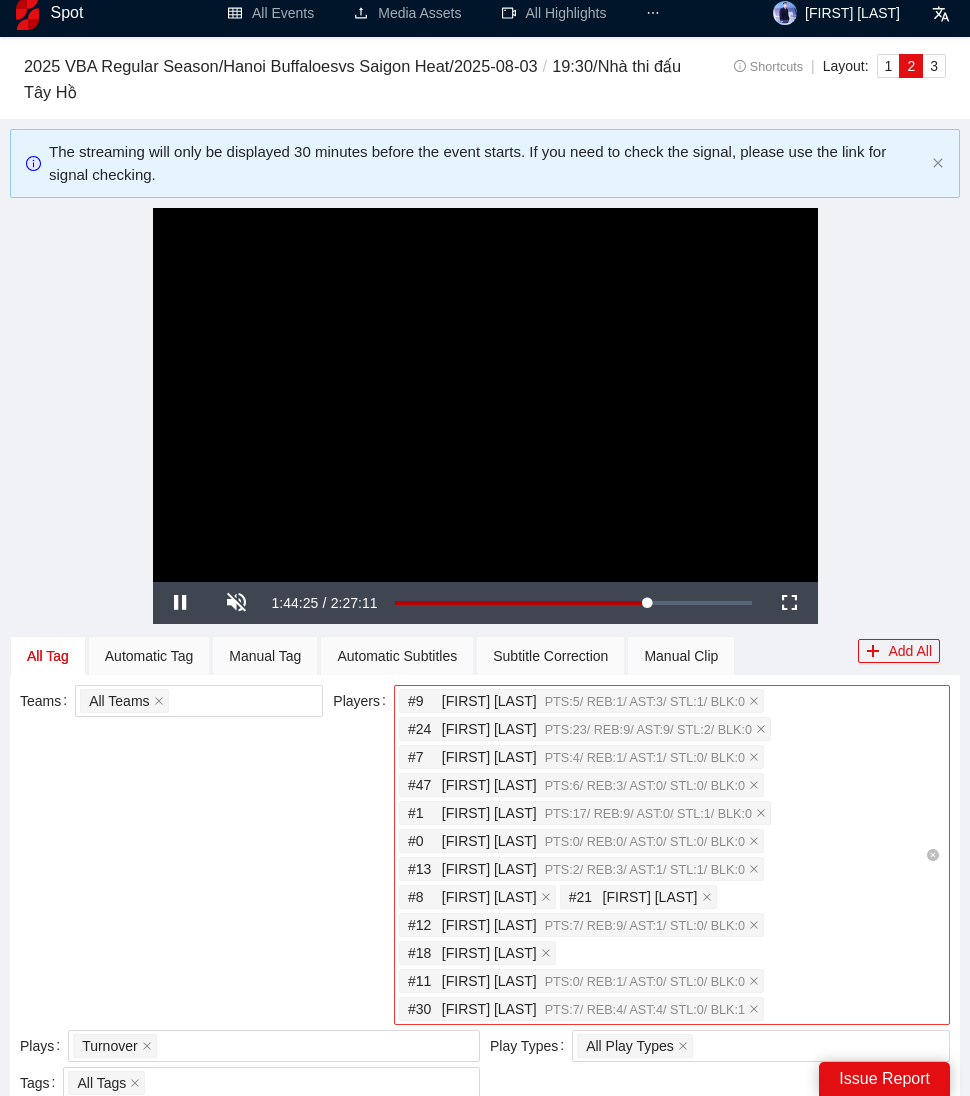 scroll, scrollTop: 0, scrollLeft: 0, axis: both 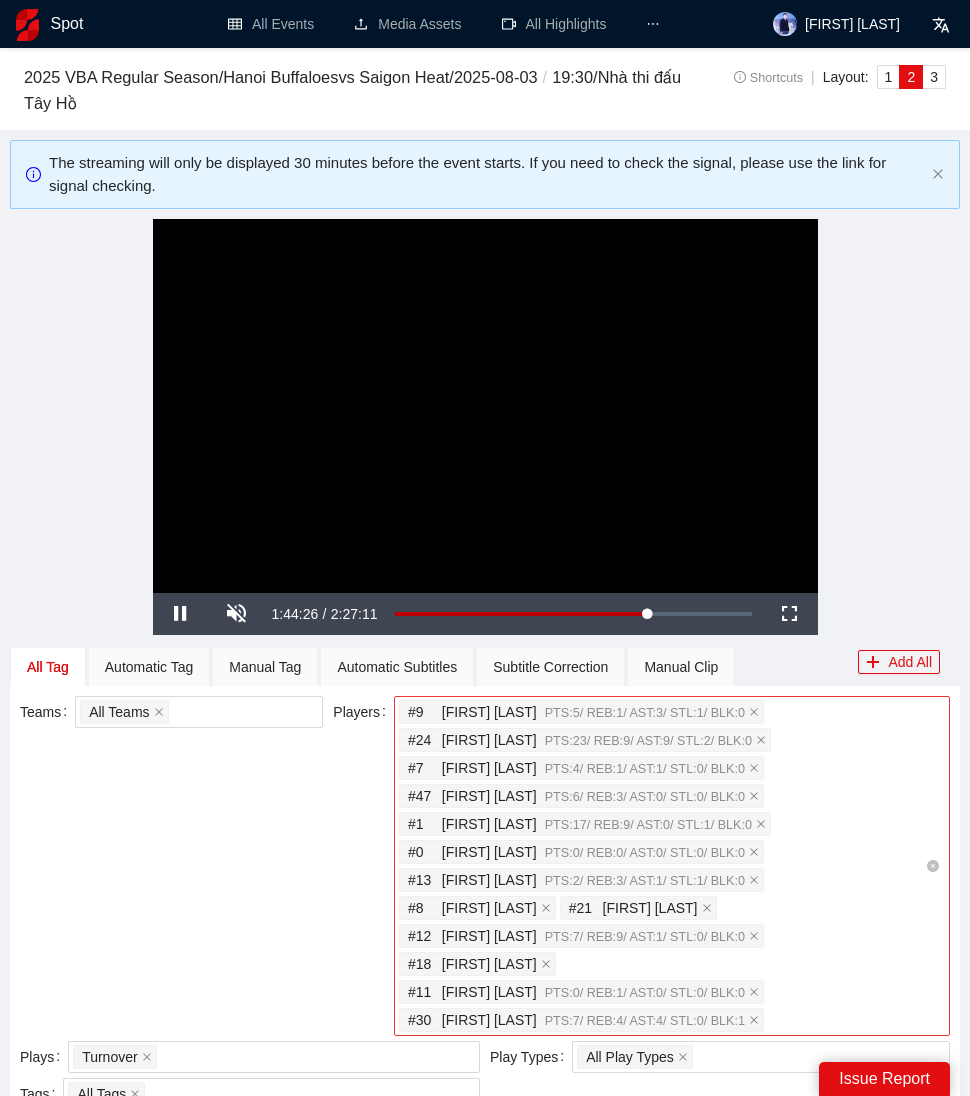 click on "# 9 Chinges Temuulen PTS: 5 / REB: 1 / AST: 3 / STL: 1 / BLK: 0 # 24 Dillard Davon PTS: 23 / REB: 9 / AST: 9 / STL: 2 / BLK: 0 # 7 Du Minh An PTS: 4 / REB: 1 / AST: 1 / STL: 0 / BLK: 0 # 47 Huynh Truc Nhan PTS: 6 / REB: 3 / AST: 0 / STL: 0 / BLK: 0 # 1 Jermaine Hollins Jr Alfred PTS: 17 / REB: 9 / AST: 0 / STL: 1 / BLK: 0 # 0 Le Quang PTS: 0 / REB: 0 / AST: 0 / STL: 0 / BLK: 0 # 13 Nguyen Anh Kiet PTS: 2 / REB: 3 / AST: 1 / STL: 1 / BLK: 0 # 8 Nguyen Hoang Minh Khang # 21 Nguyen Hoang Minh Tuan # 12 Nguyen Huynh Phu Vinh PTS: 7 / REB: 9 / AST: 1 / STL: 0 / BLK: 0 # 18 Nguyen Phan Hong Phuc # 11 Vo Kim Ban PTS: 0 / REB: 1 / AST: 0 / STL: 0 / BLK: 0 # 30 Waale Tim PTS: 7 / REB: 4 / AST: 4 / STL: 0 / BLK: 1" at bounding box center [662, 866] 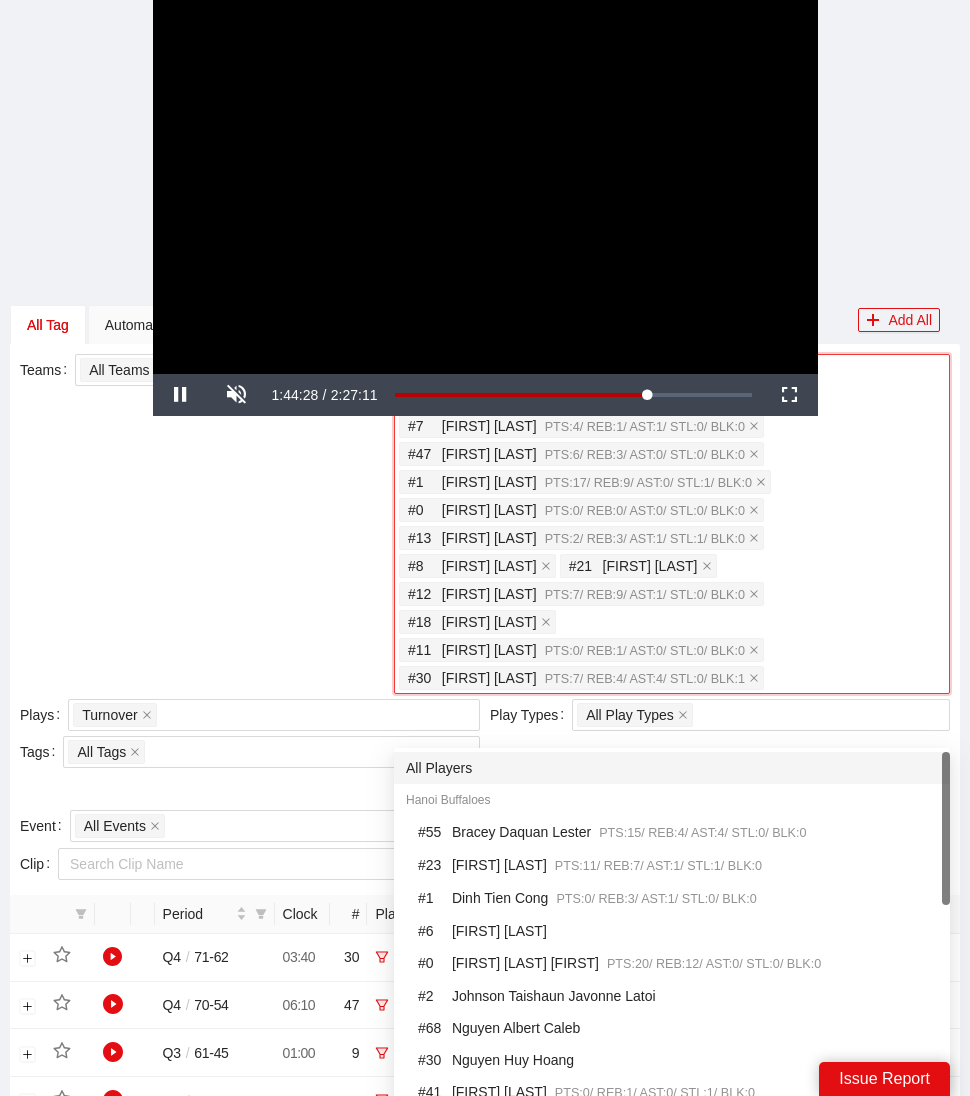click on "Teams All Teams" at bounding box center [171, 526] 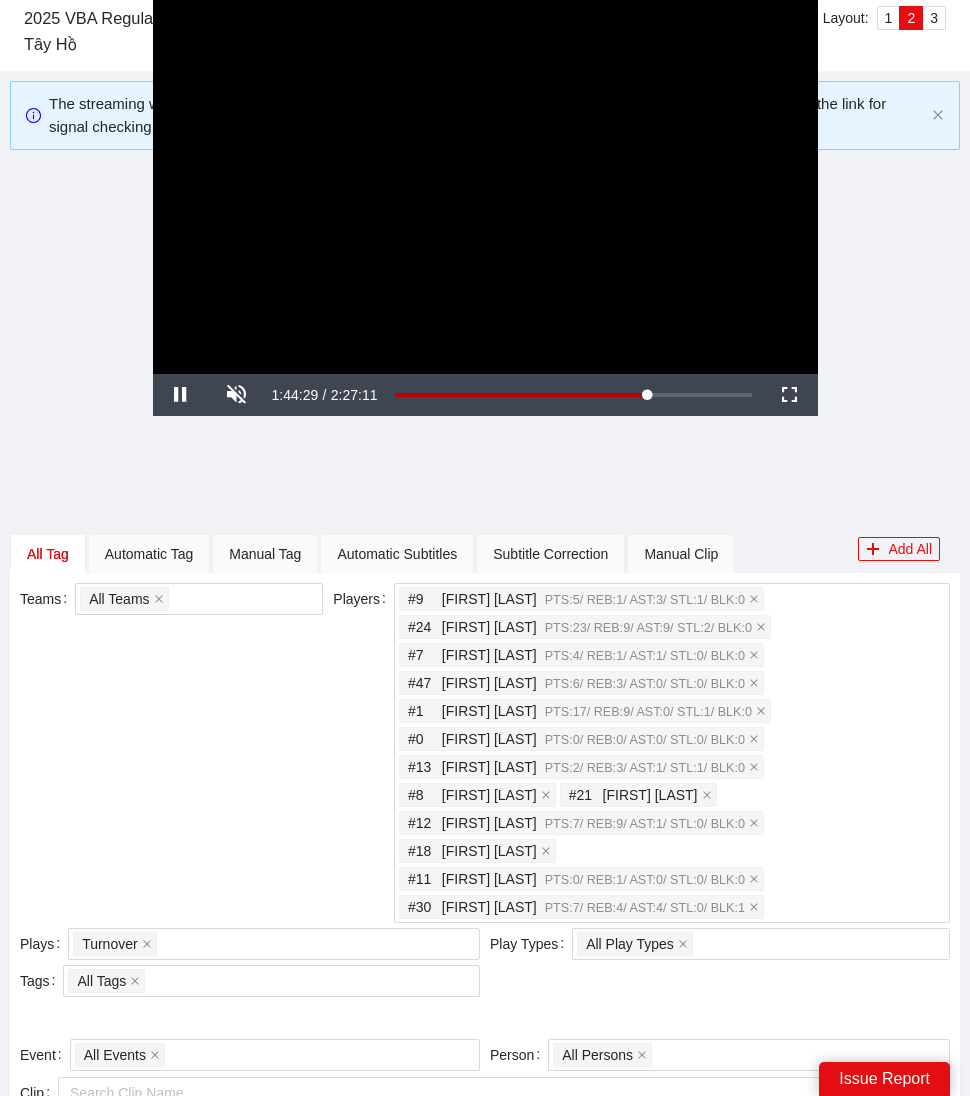 scroll, scrollTop: 0, scrollLeft: 0, axis: both 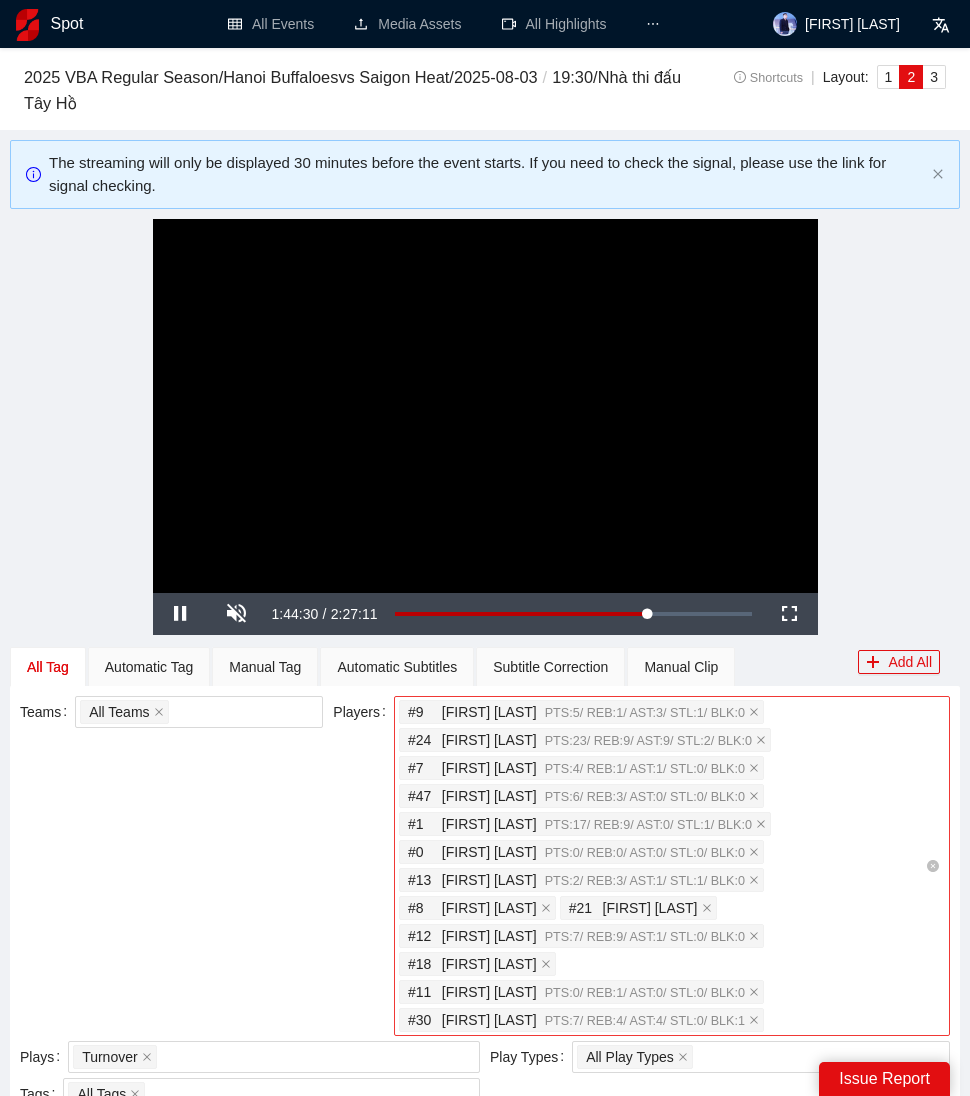 click on "# 9 Chinges Temuulen PTS: 5 / REB: 1 / AST: 3 / STL: 1 / BLK: 0 # 24 Dillard Davon PTS: 23 / REB: 9 / AST: 9 / STL: 2 / BLK: 0 # 7 Du Minh An PTS: 4 / REB: 1 / AST: 1 / STL: 0 / BLK: 0 # 47 Huynh Truc Nhan PTS: 6 / REB: 3 / AST: 0 / STL: 0 / BLK: 0 # 1 Jermaine Hollins Jr Alfred PTS: 17 / REB: 9 / AST: 0 / STL: 1 / BLK: 0 # 0 Le Quang PTS: 0 / REB: 0 / AST: 0 / STL: 0 / BLK: 0 # 13 Nguyen Anh Kiet PTS: 2 / REB: 3 / AST: 1 / STL: 1 / BLK: 0 # 8 Nguyen Hoang Minh Khang # 21 Nguyen Hoang Minh Tuan # 12 Nguyen Huynh Phu Vinh PTS: 7 / REB: 9 / AST: 1 / STL: 0 / BLK: 0 # 18 Nguyen Phan Hong Phuc # 11 Vo Kim Ban PTS: 0 / REB: 1 / AST: 0 / STL: 0 / BLK: 0 # 30 Waale Tim PTS: 7 / REB: 4 / AST: 4 / STL: 0 / BLK: 1" at bounding box center [662, 866] 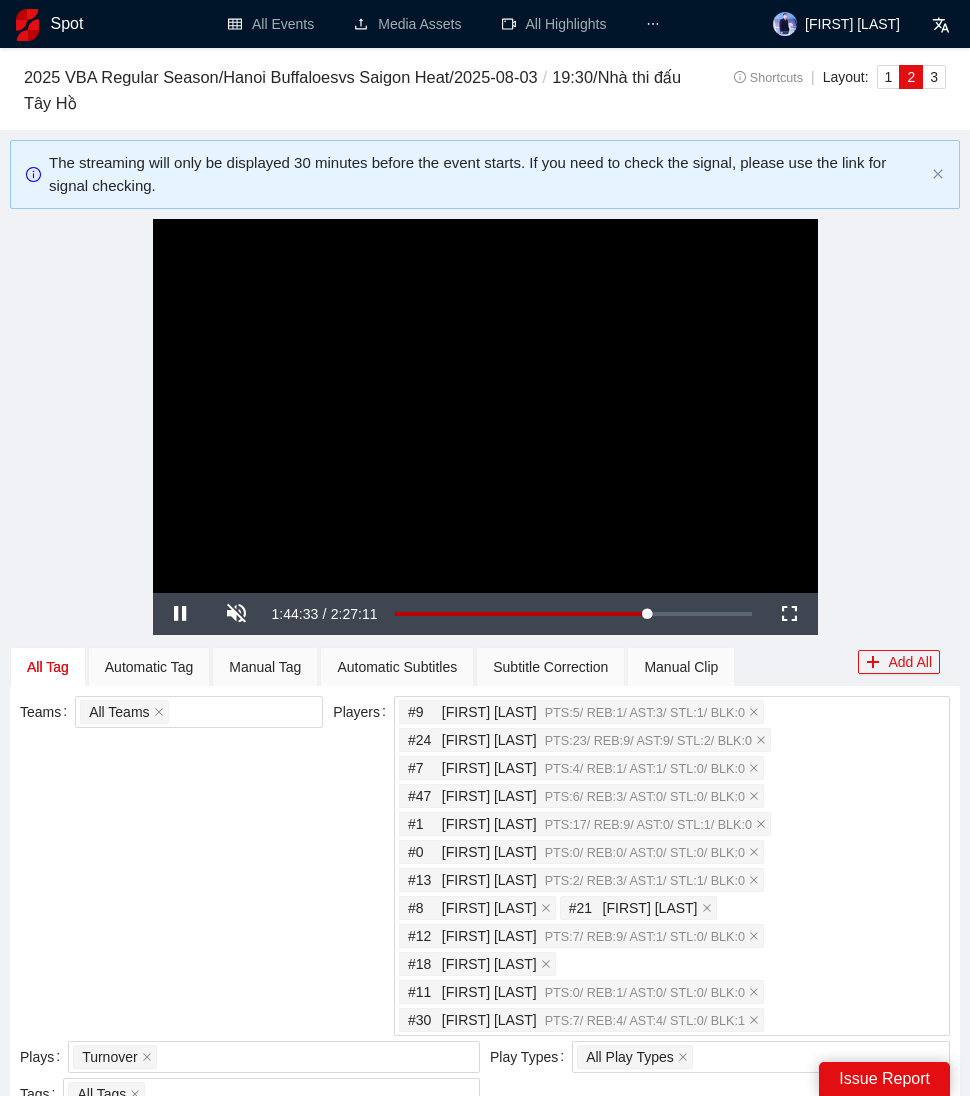click on "Teams All Teams" at bounding box center [171, 868] 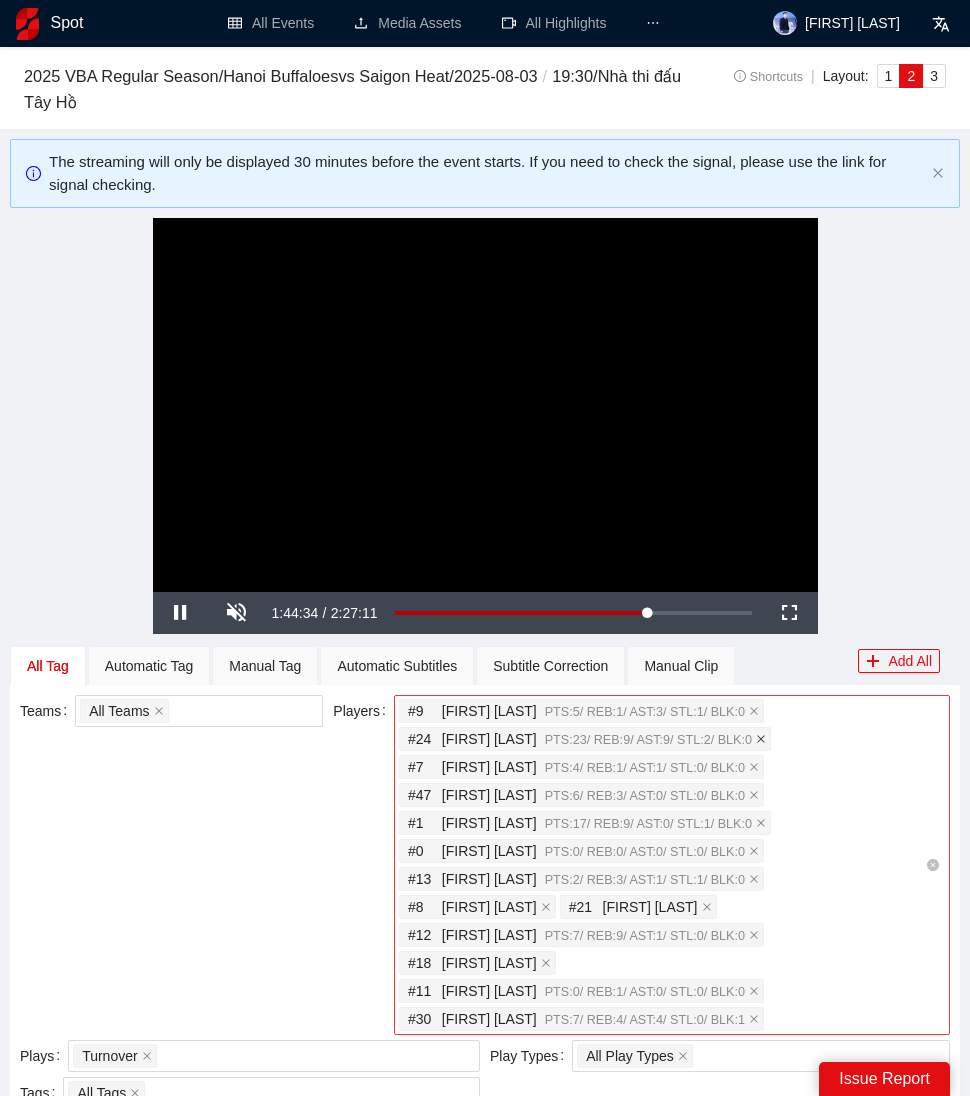 scroll, scrollTop: 4, scrollLeft: 0, axis: vertical 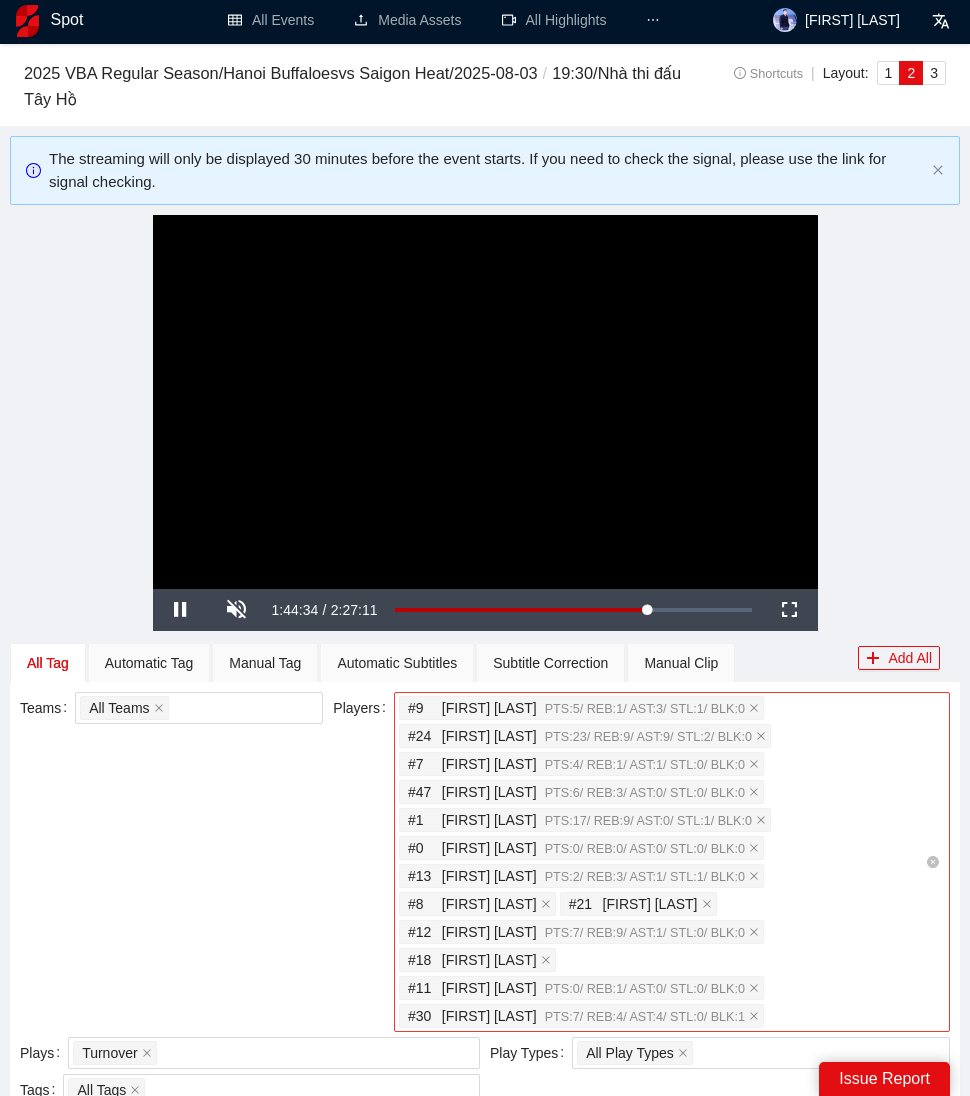 click at bounding box center (761, 736) 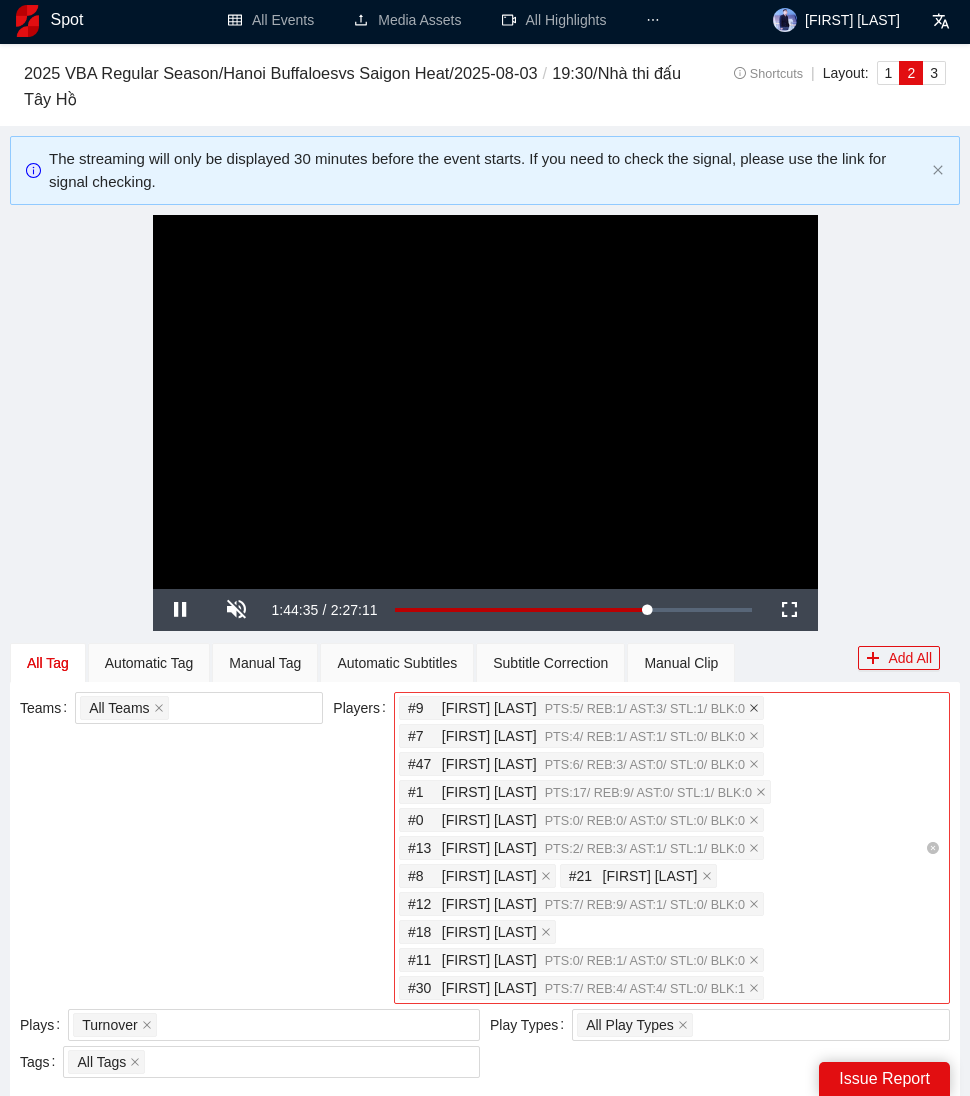 click 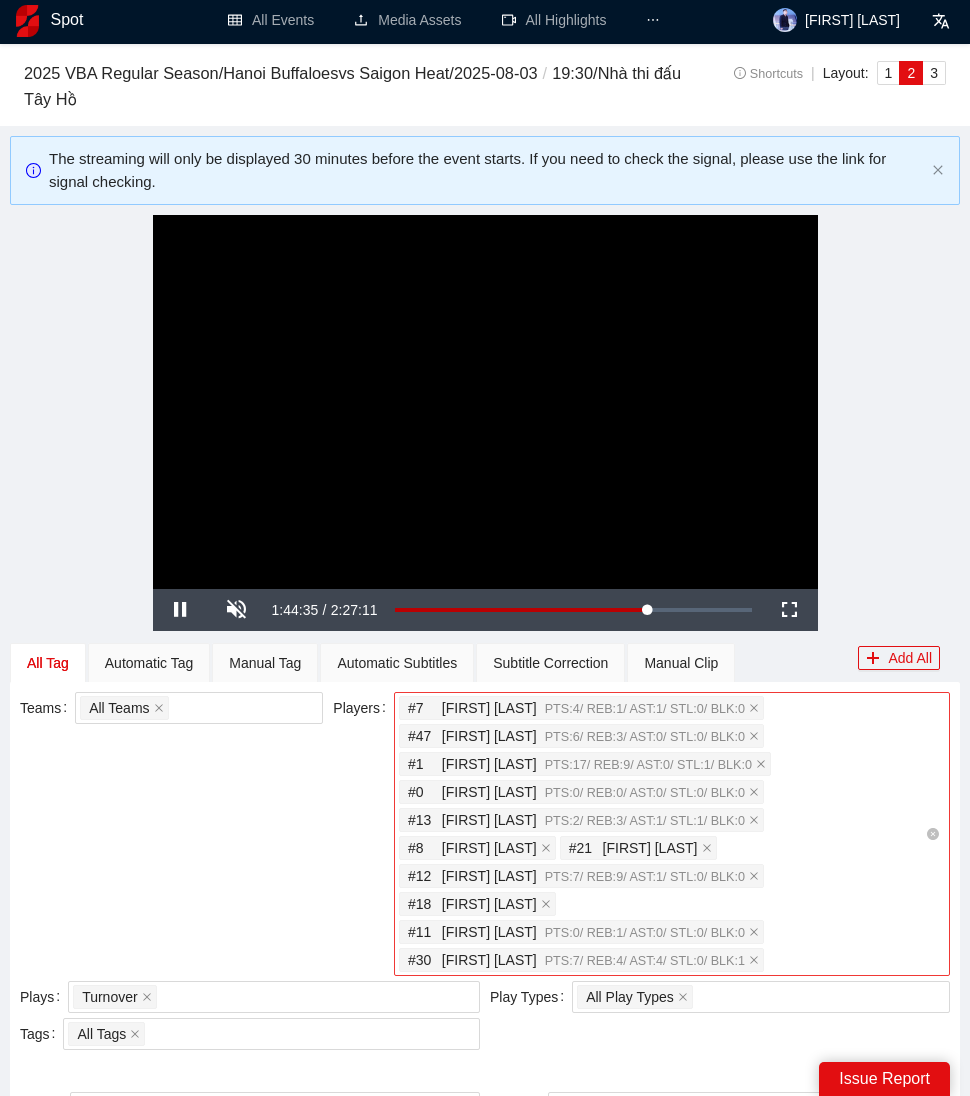 click on "# 7 [FIRST] [LAST] PTS: 4 / REB: 1 / AST: 1 / STL: 0 / BLK: 0 # 47 [FIRST] [LAST] PTS: 6 / REB: 3 / AST: 0 / STL: 0 / BLK: 0 # 1 [FIRST] [LAST] PTS: 17 / REB: 9 / AST: 0 / STL: 1 / BLK: 0 # 0 [FIRST] [LAST] PTS: 0 / REB: 0 / AST: 0 / STL: 0 / BLK: 0 # 13 [FIRST] [LAST] PTS: 2 / REB: 3 / AST: 1 / STL: 1 / BLK: 0 # 8 [FIRST] [LAST] # 21 [FIRST] [LAST] # 12 [FIRST] [LAST] PTS: 7 / REB: 9 / AST: 1 / STL: 0 / BLK: 0 # 18 [FIRST] [LAST] # 11 [FIRST] [LAST] PTS: 0 / REB: 1 / AST: 0 / STL: 0 / BLK: 0 # 30 [FIRST] [LAST] PTS: 7 / REB: 4 / AST: 4 / STL: 0 / BLK: 1" at bounding box center [662, 834] 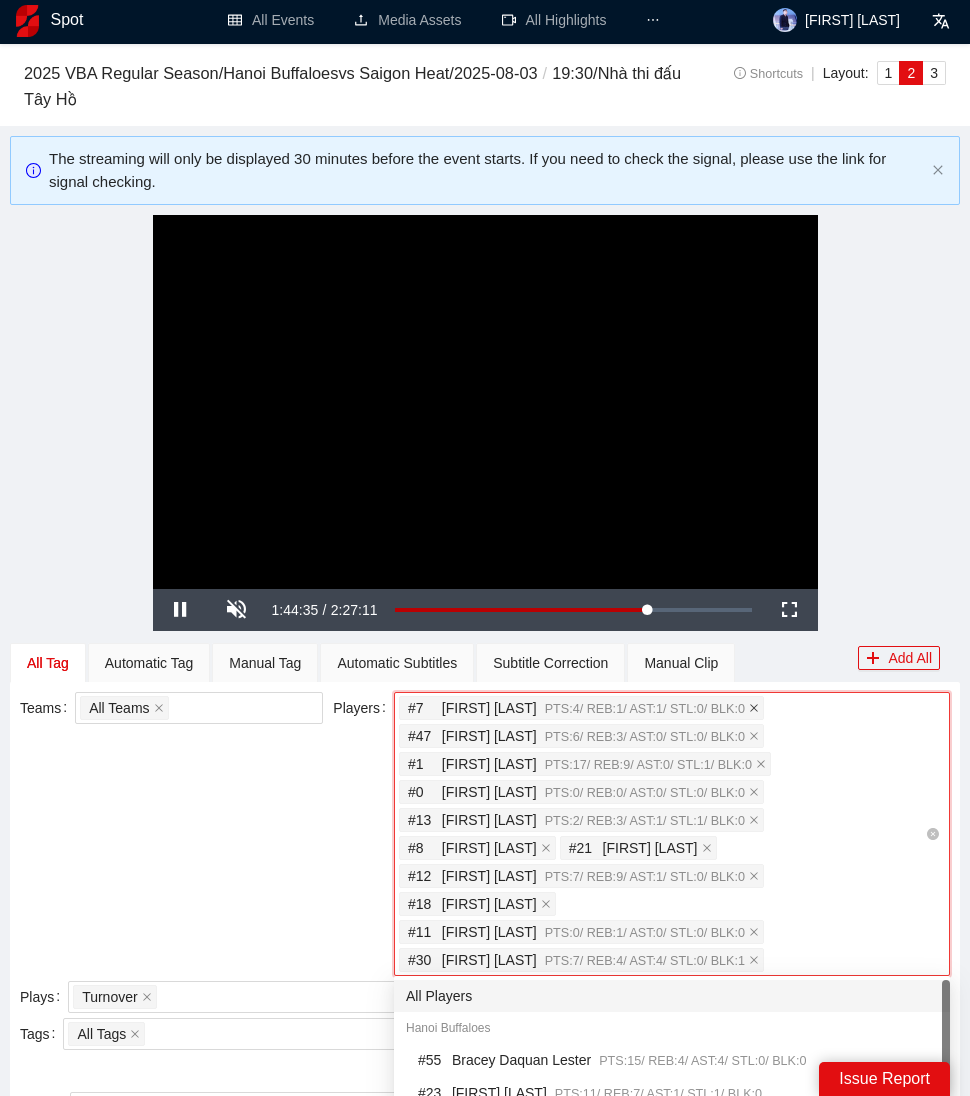 click at bounding box center (754, 708) 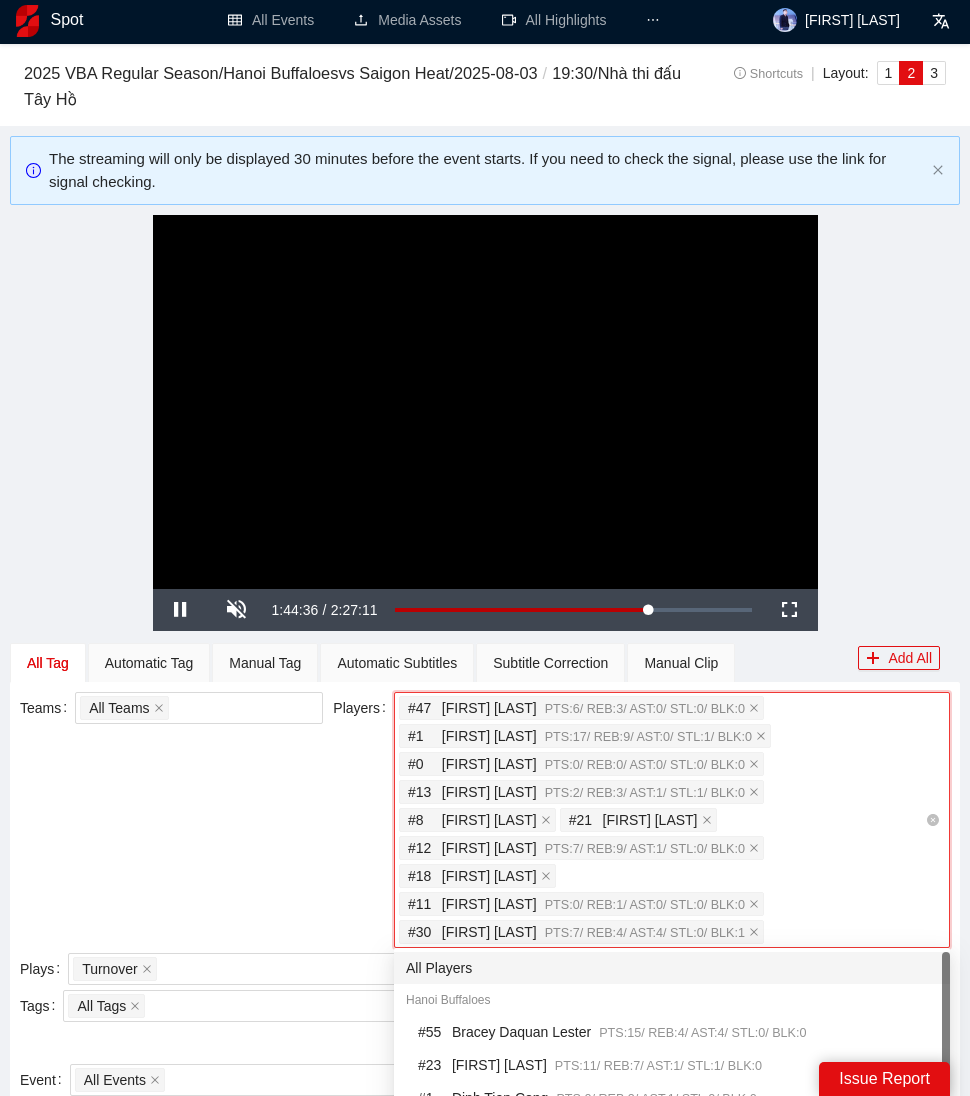 click on "# 47 Huynh Truc Nhan PTS: 6 / REB: 3 / AST: 0 / STL: 0 / BLK: 0" at bounding box center [581, 708] 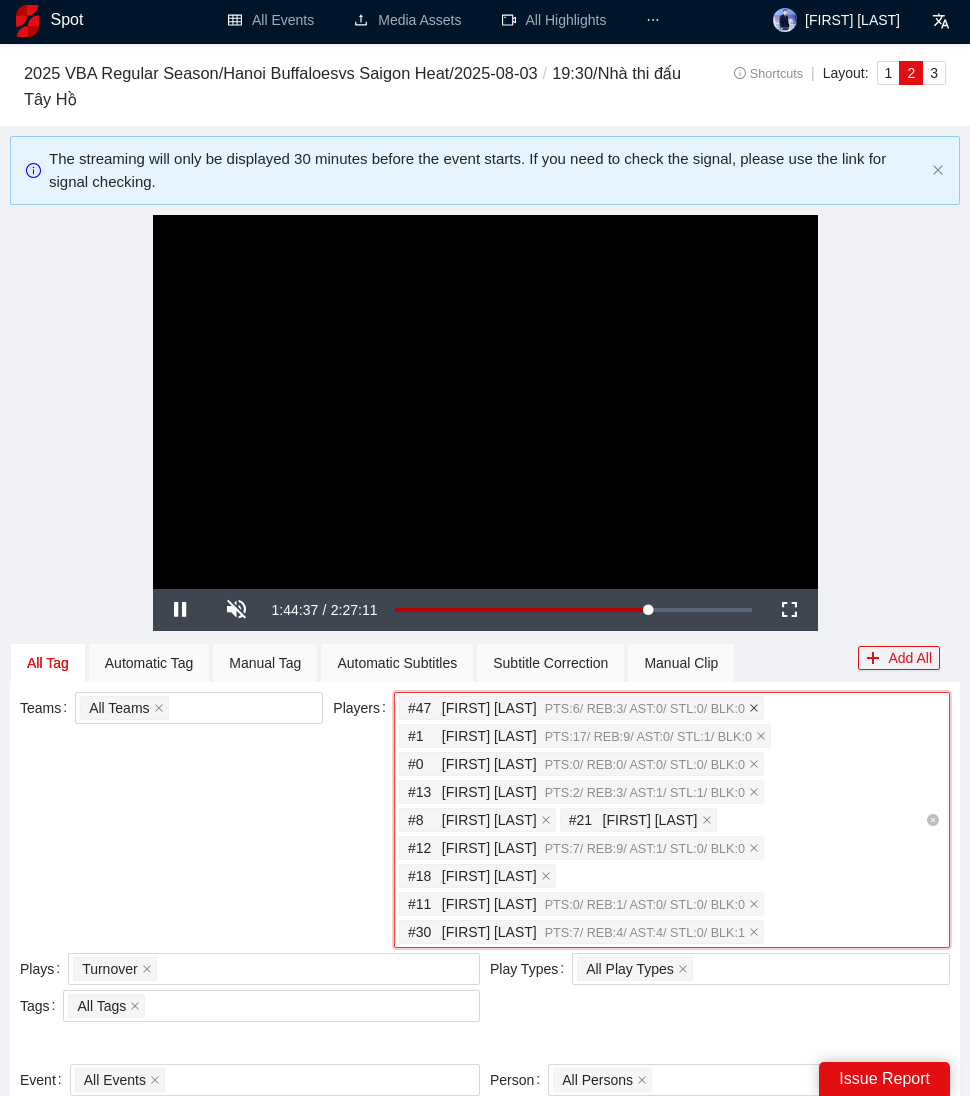 click 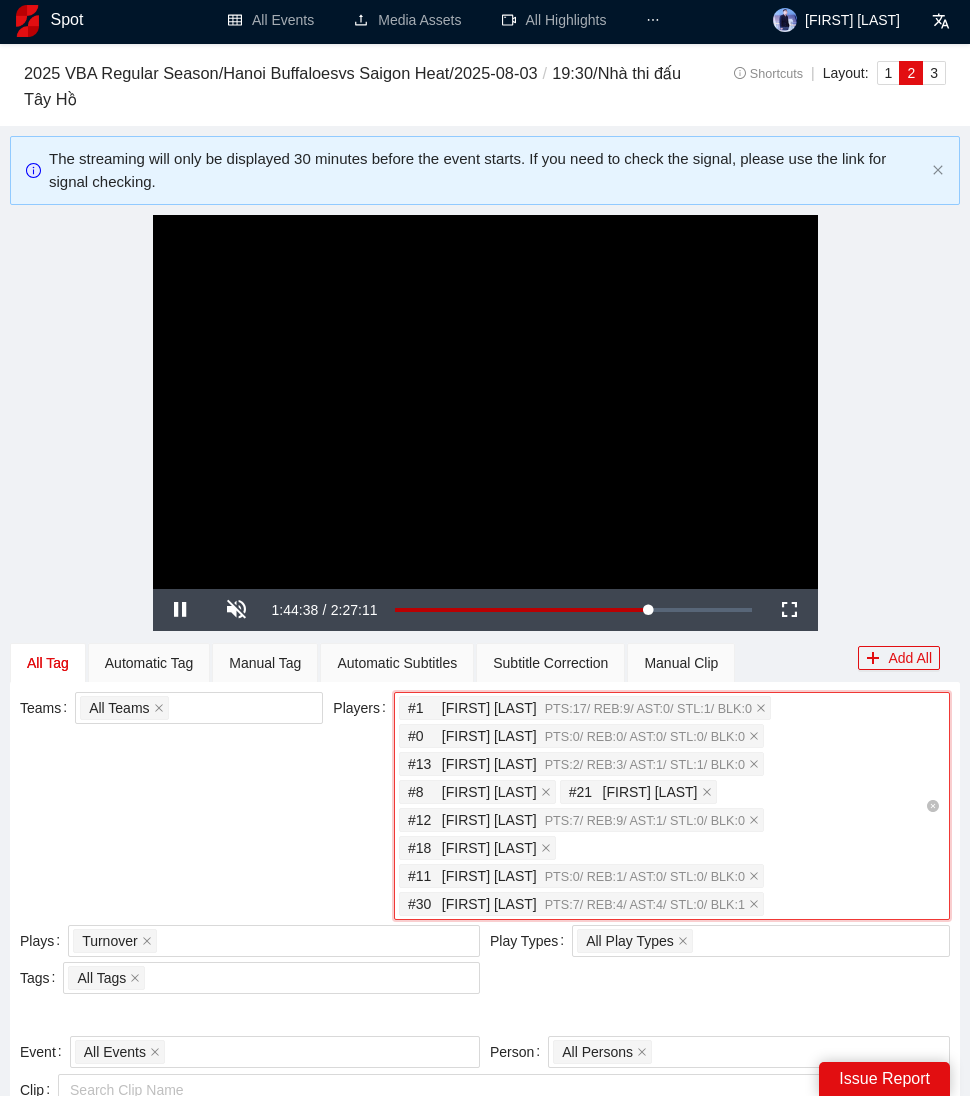 click 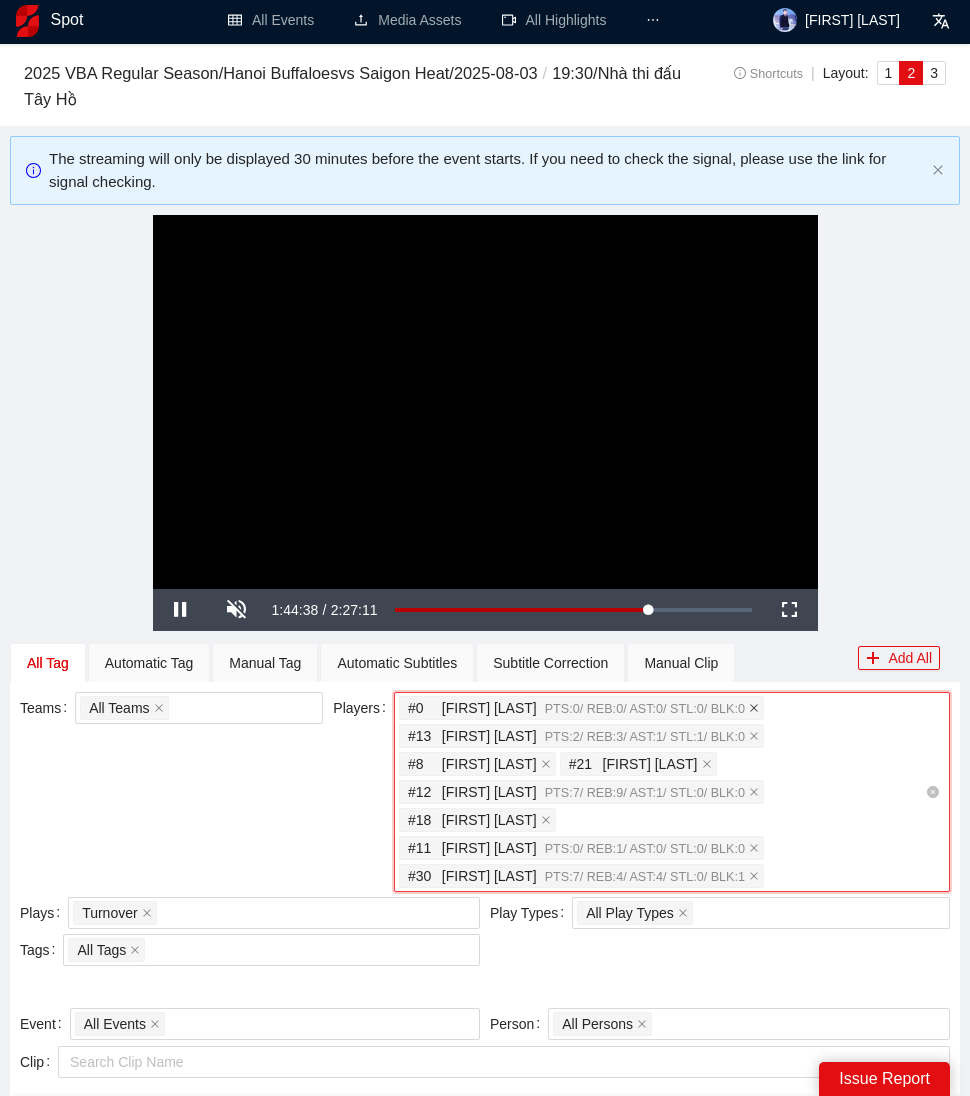 click 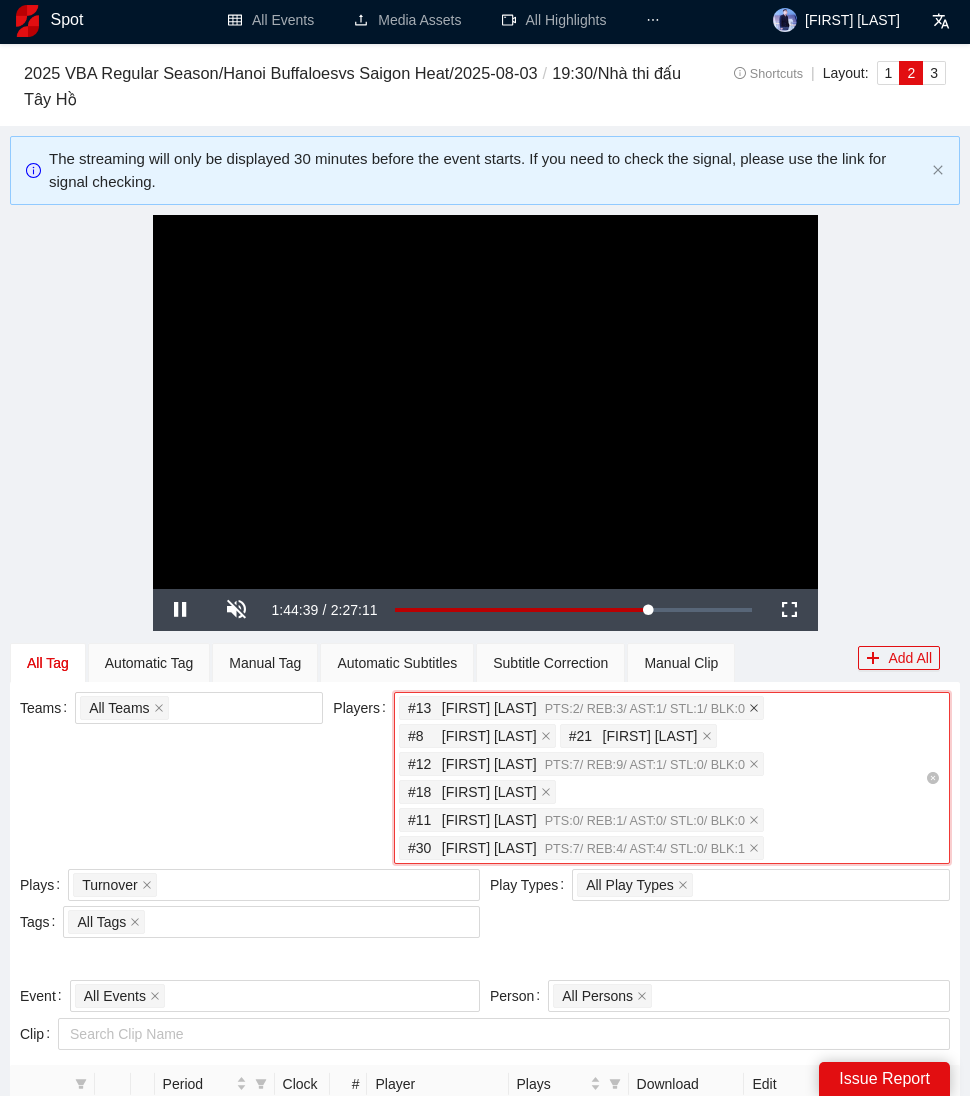 click 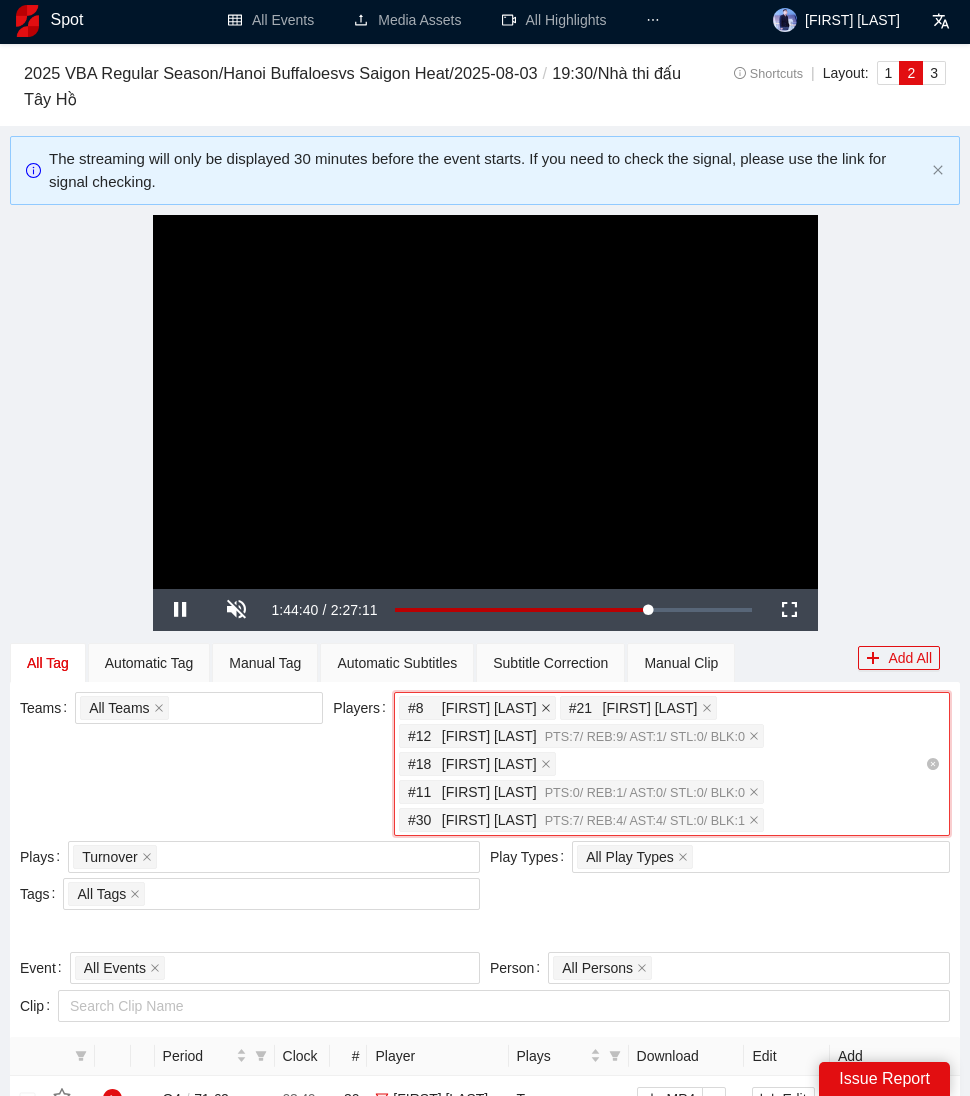 click 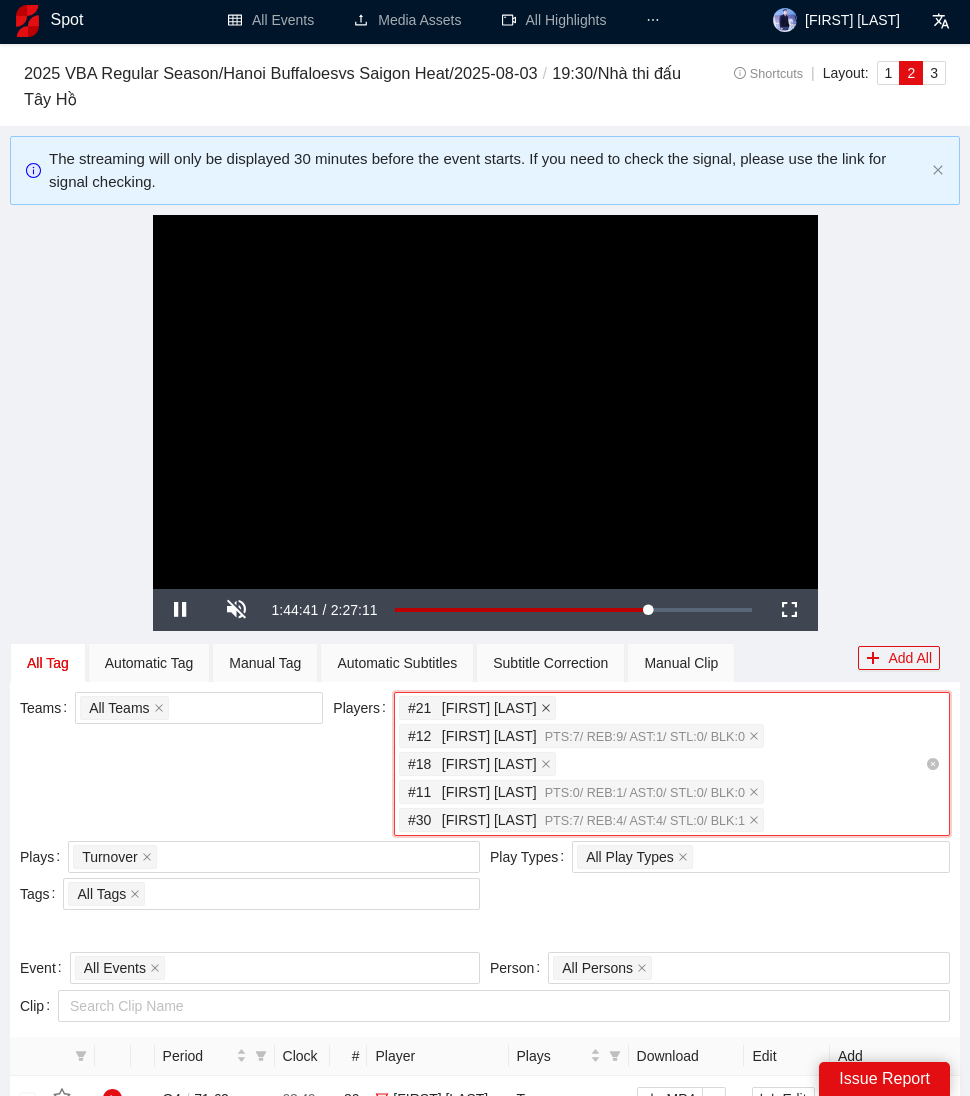 click 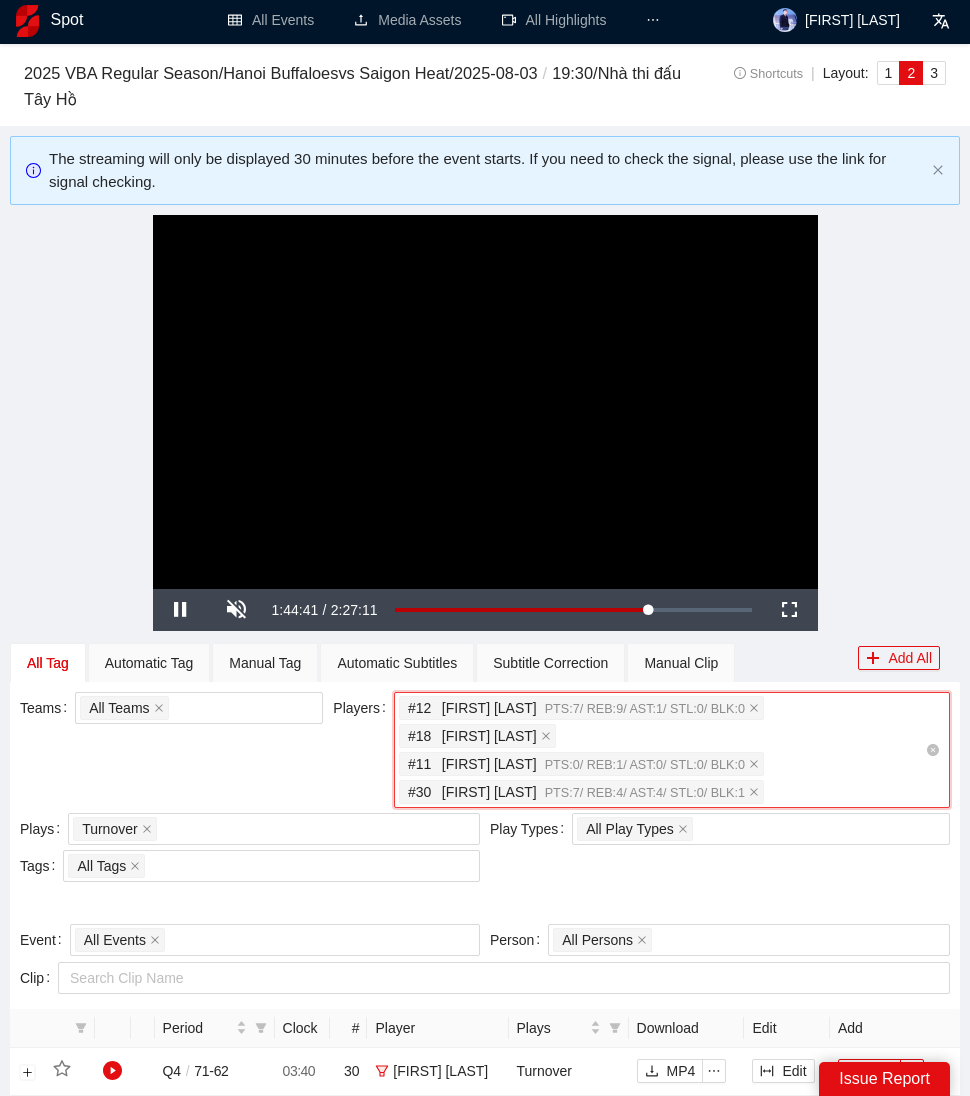 click on "# 12 [FIRST] [LAST] PTS: 7 / REB: 9 / AST: 1 / STL: 0 / BLK: 0" at bounding box center (581, 708) 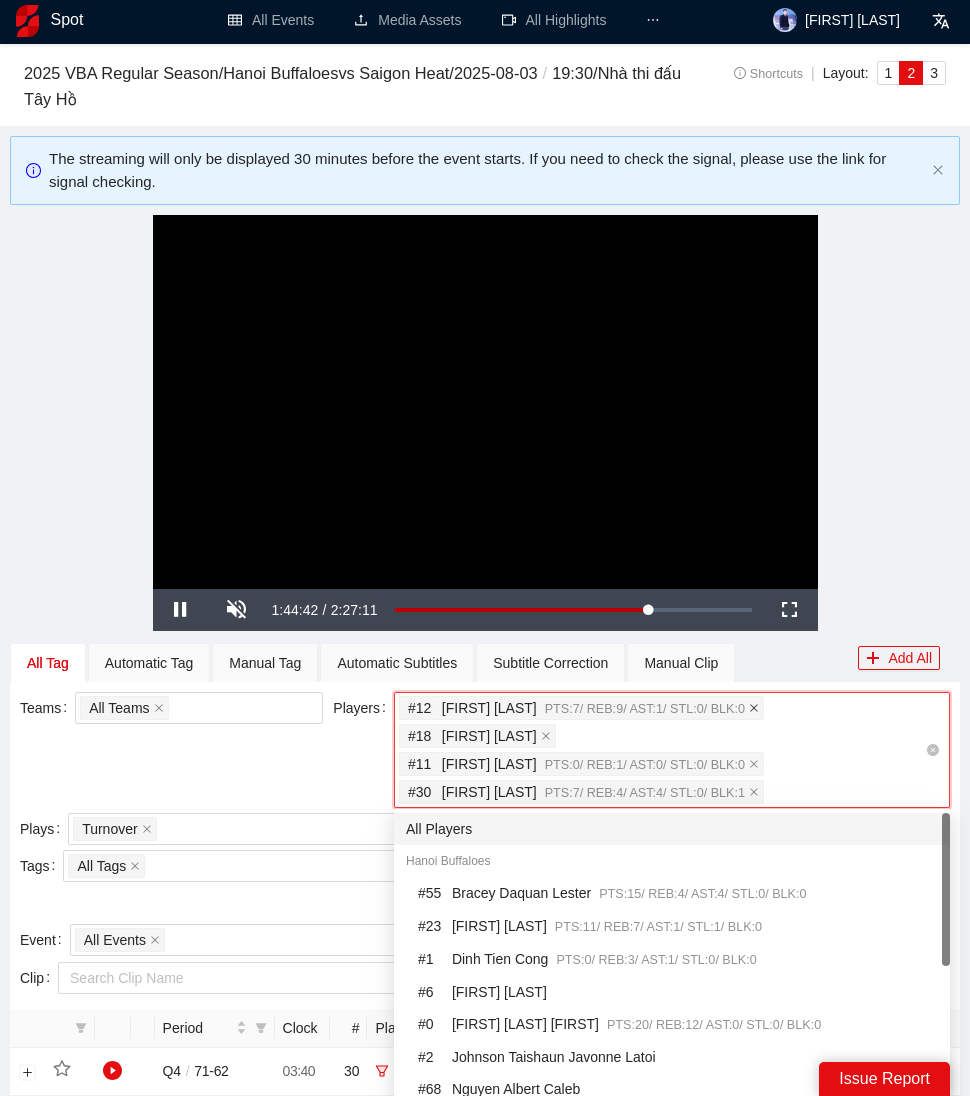 click 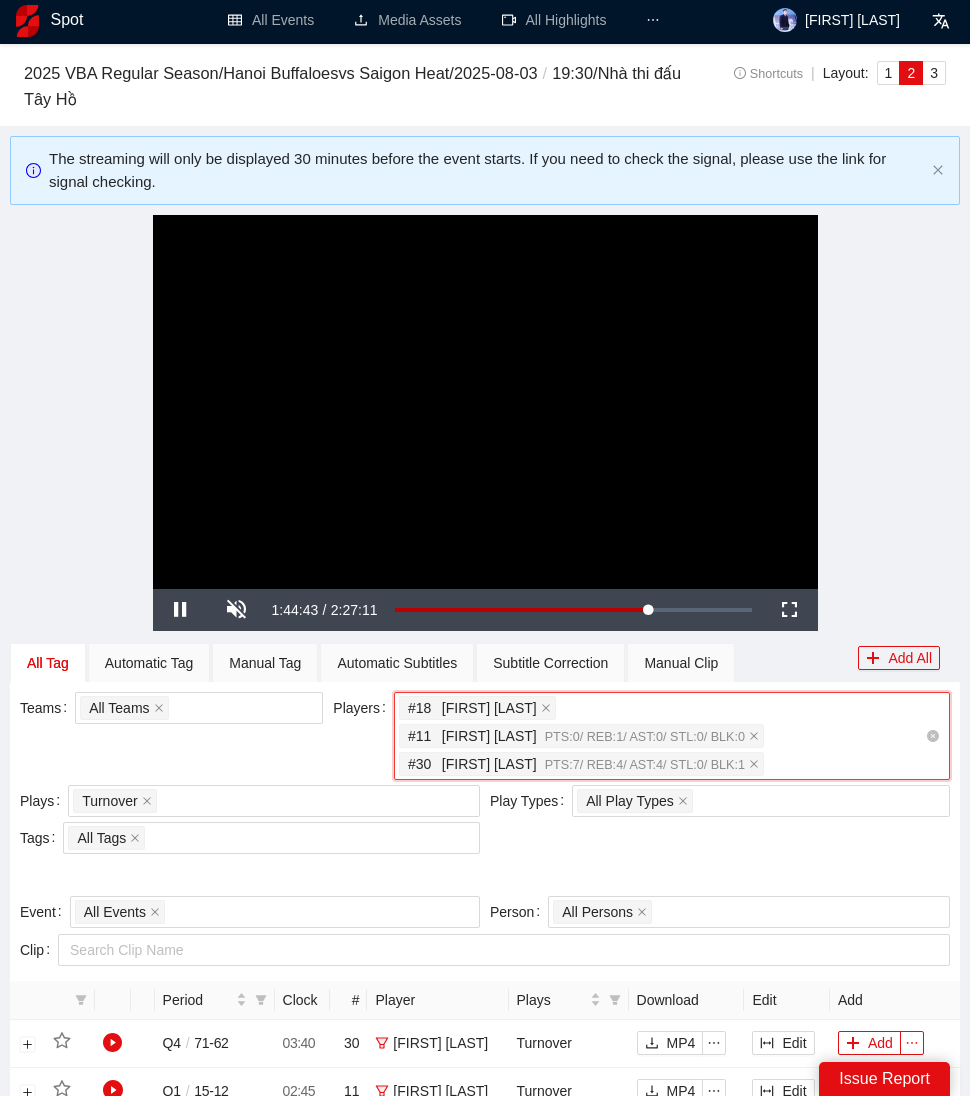 click on "# 18 [FIRST] [LAST]" at bounding box center (477, 708) 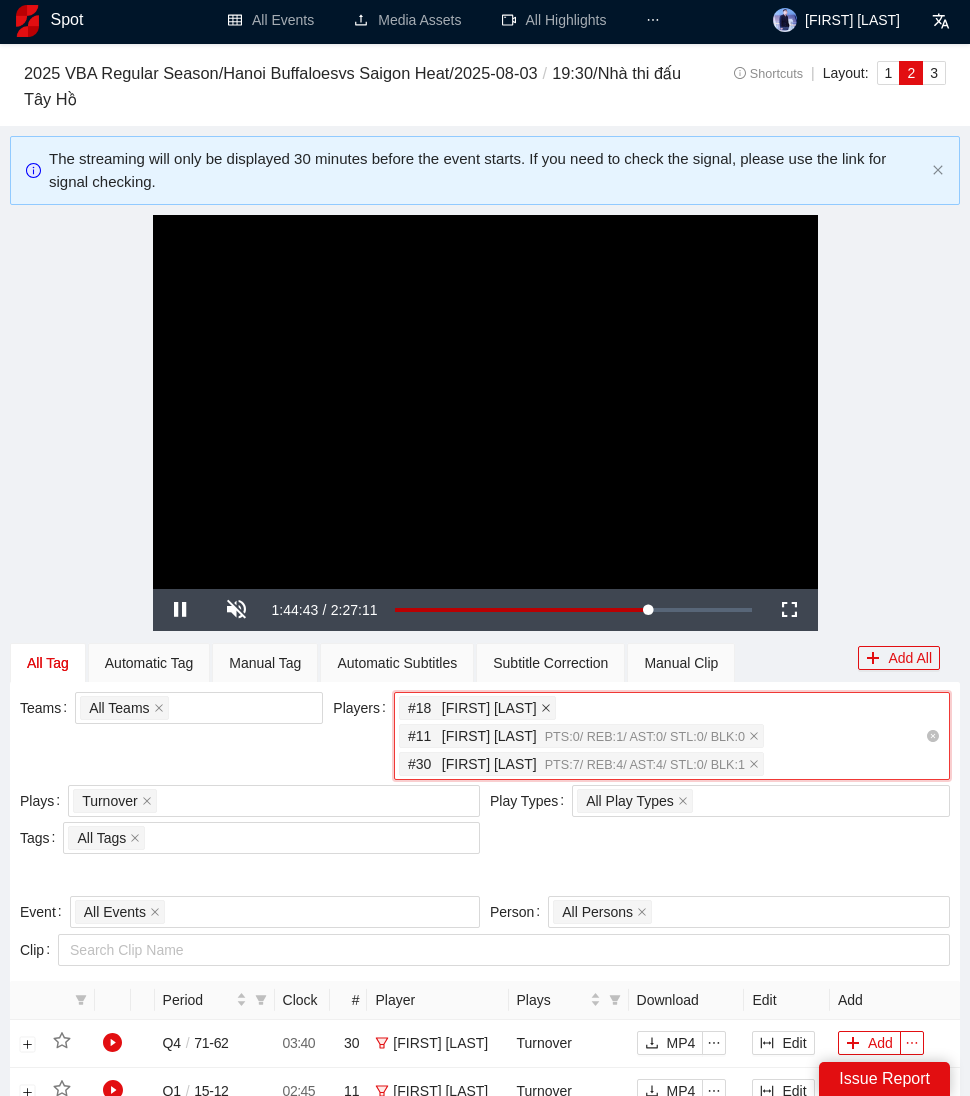 click 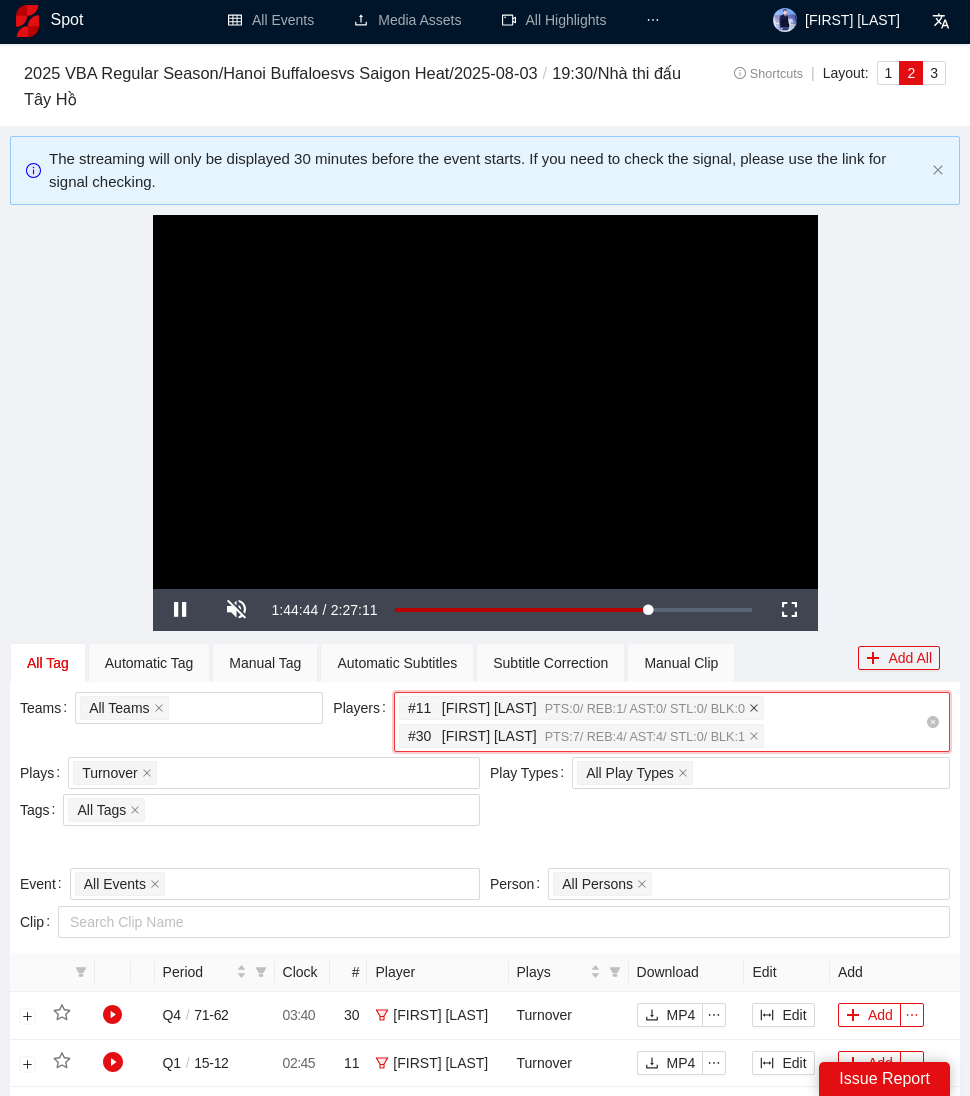 click on "# 11 Vo Kim Ban PTS: 0 / REB: 1 / AST: 0 / STL: 0 / BLK: 0" at bounding box center (581, 708) 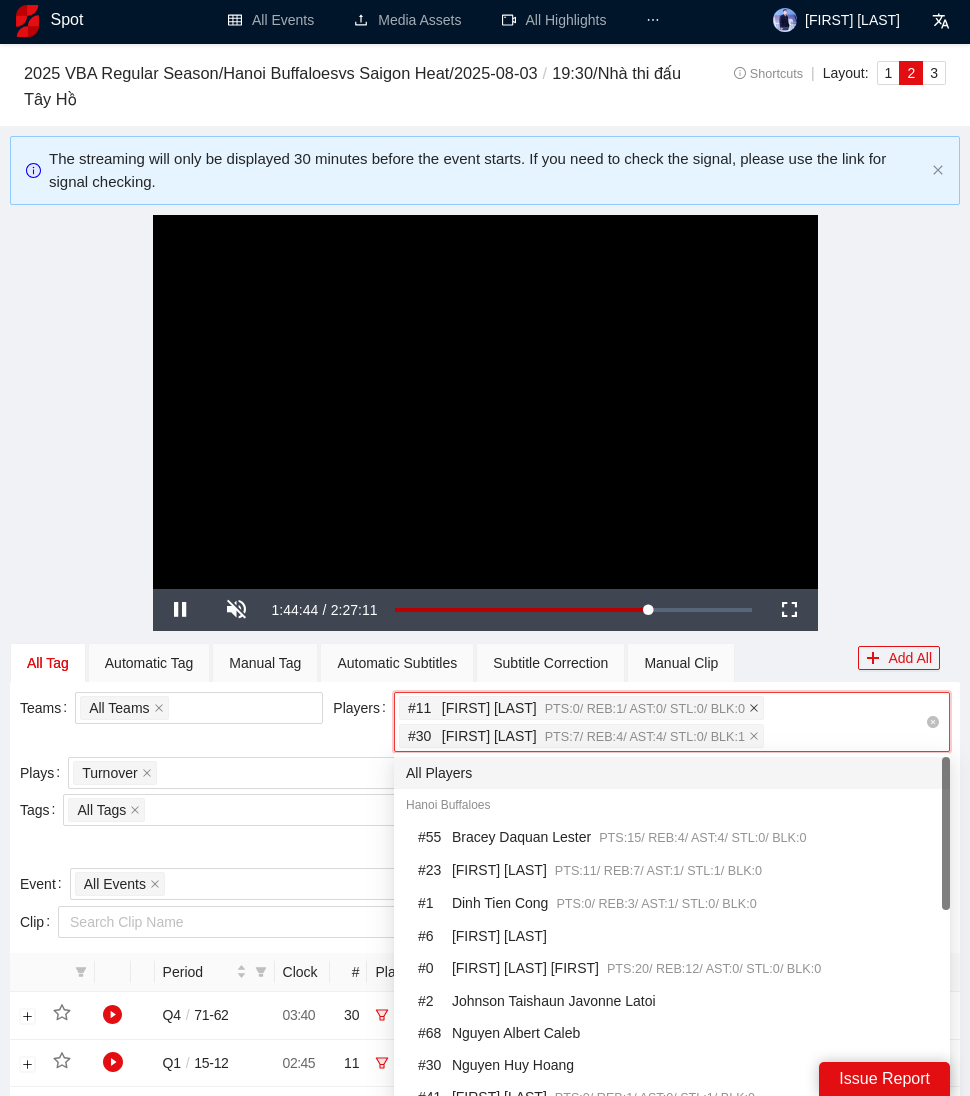 click 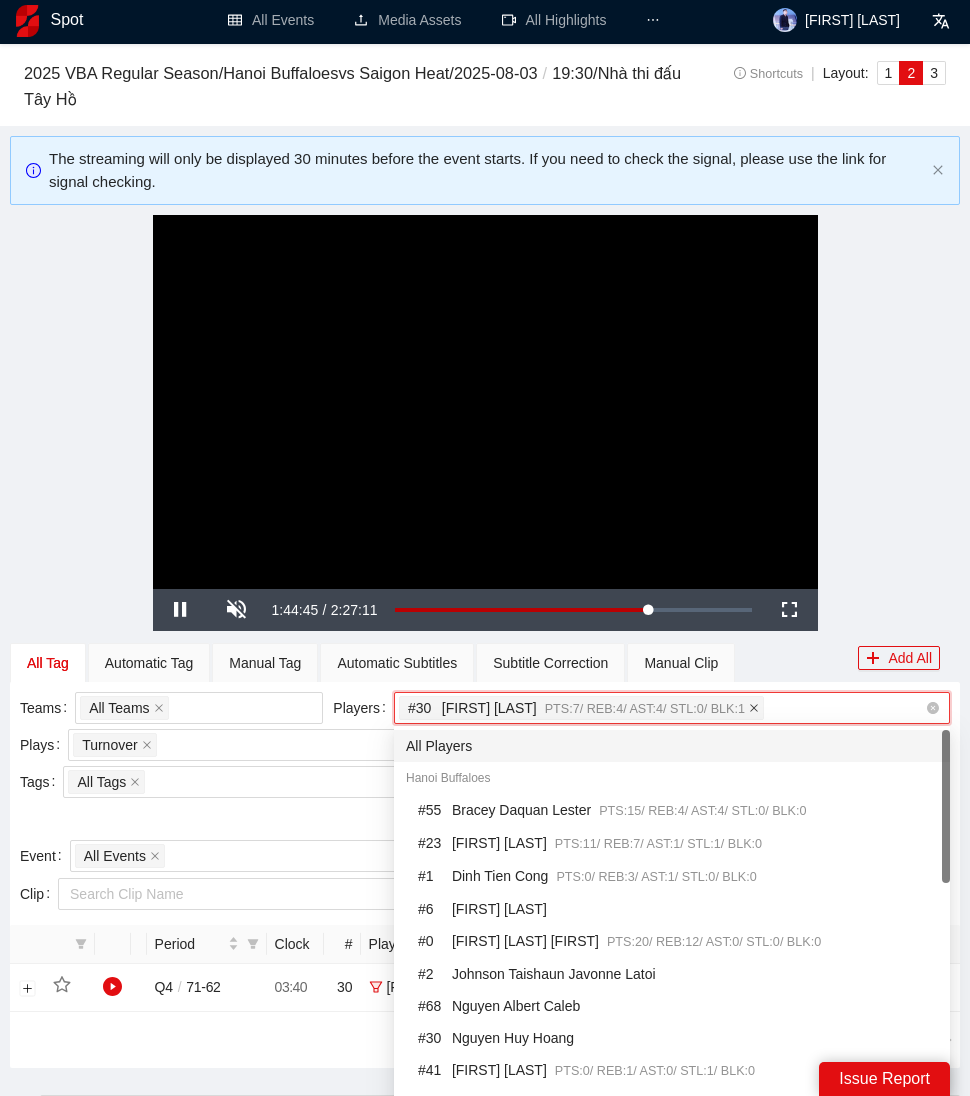 click 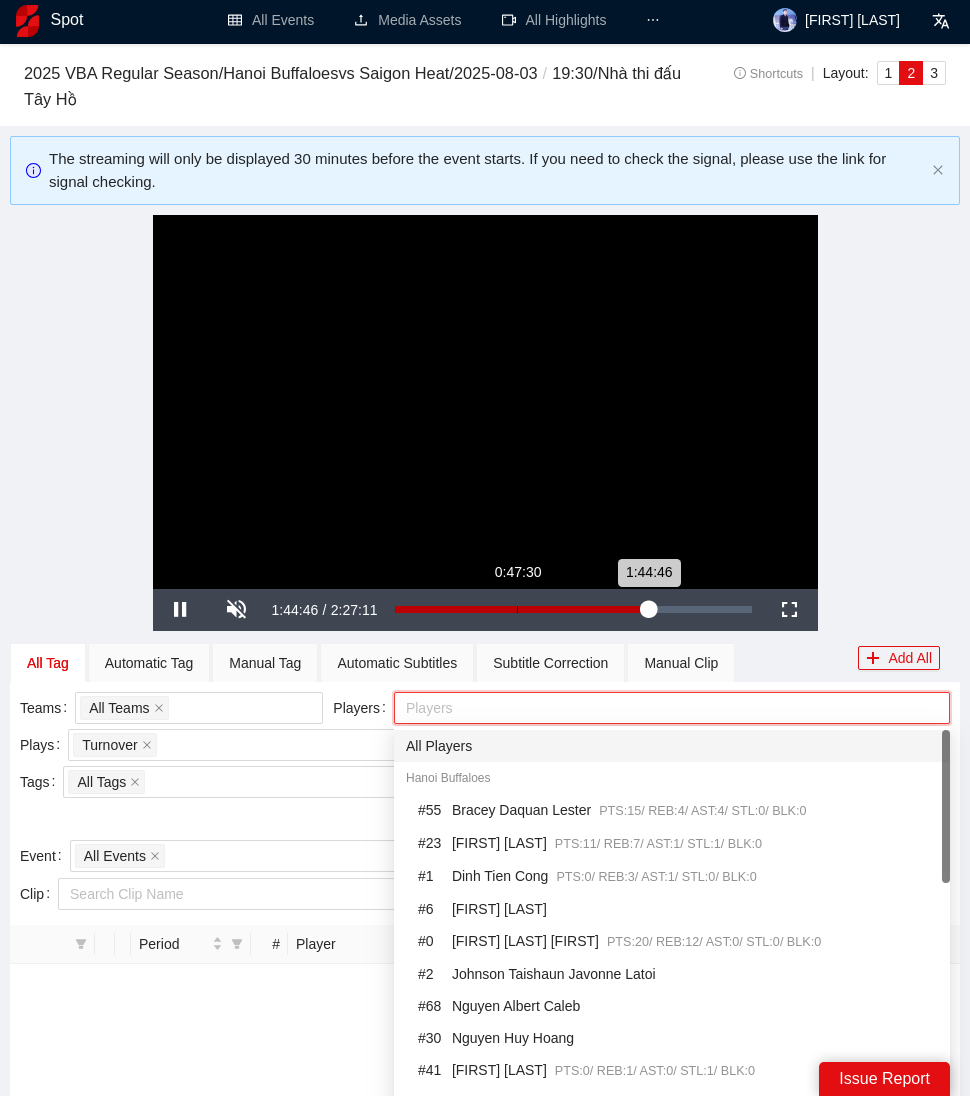 drag, startPoint x: 588, startPoint y: 749, endPoint x: 757, endPoint y: 609, distance: 219.45615 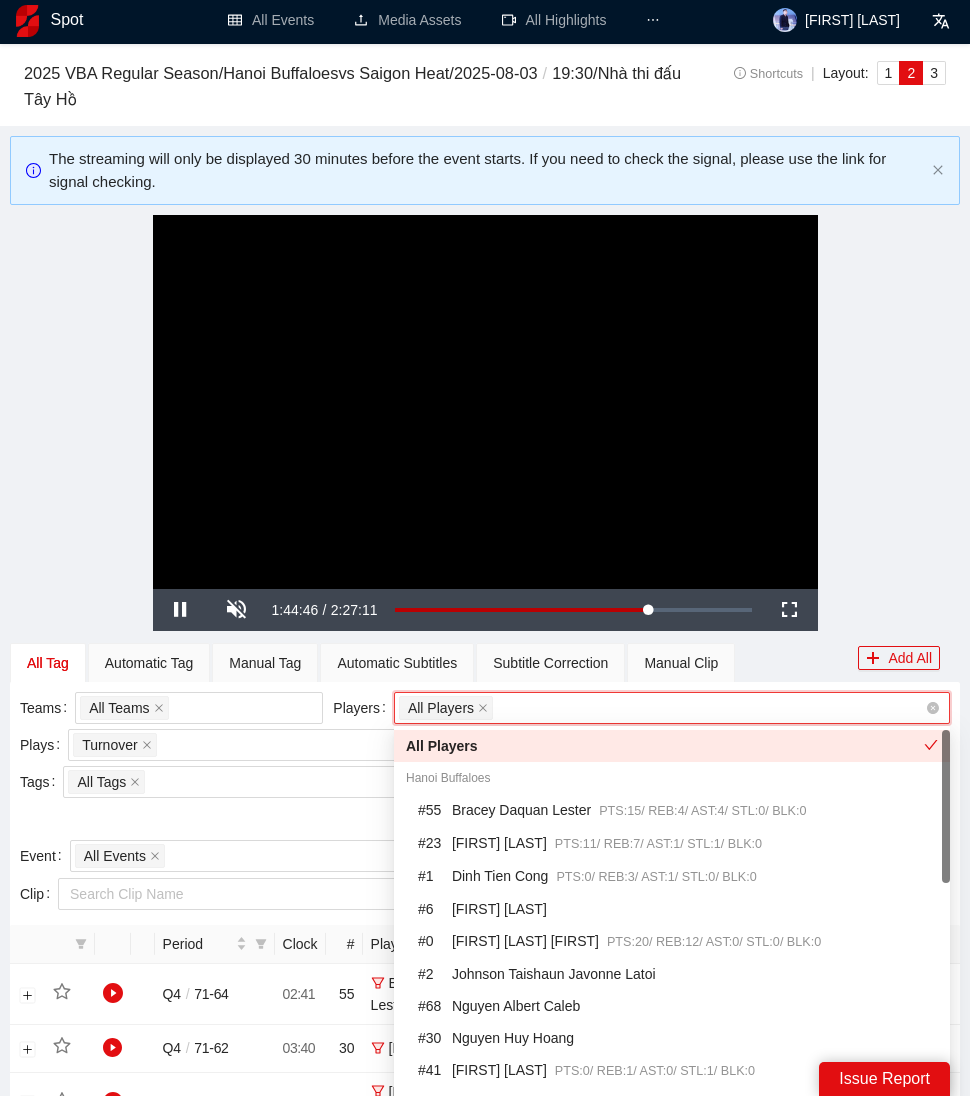 click on "**********" at bounding box center [485, 402] 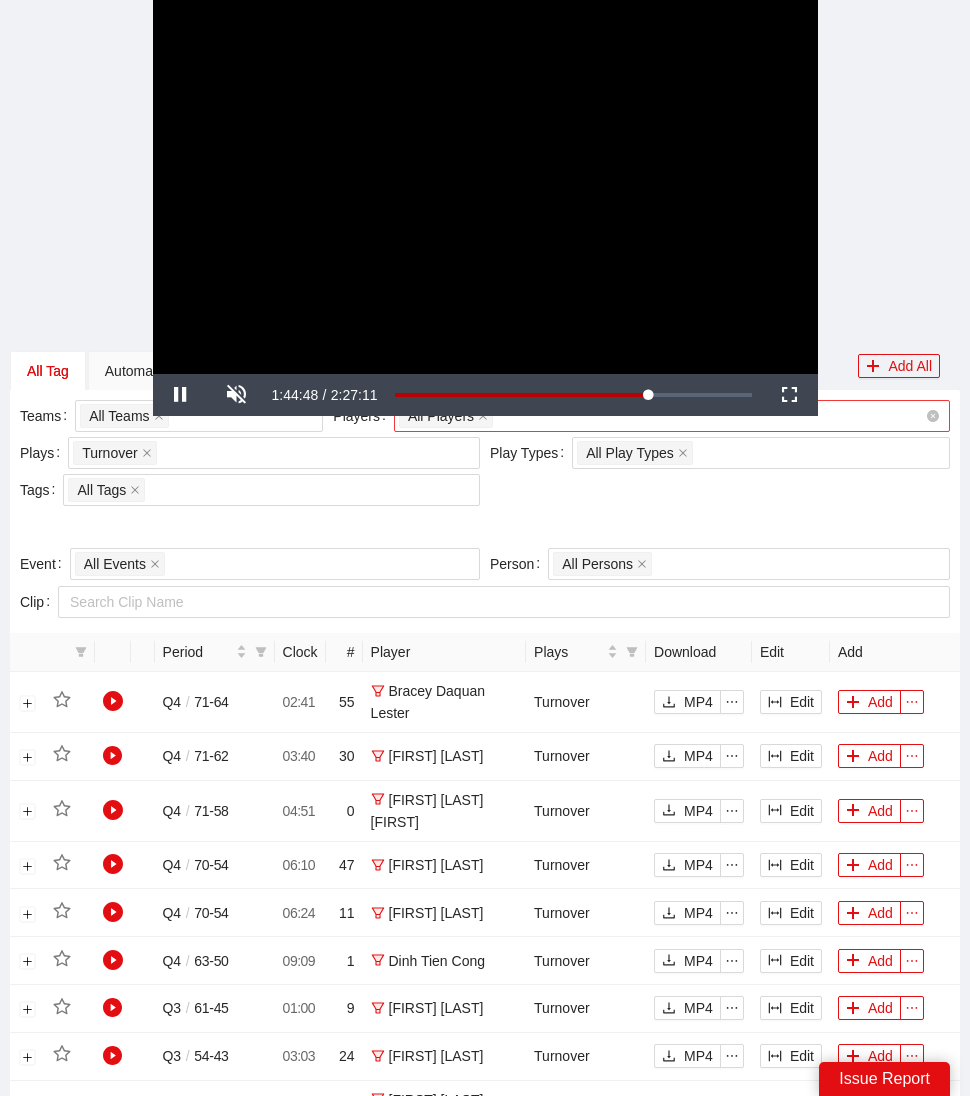 scroll, scrollTop: 266, scrollLeft: 0, axis: vertical 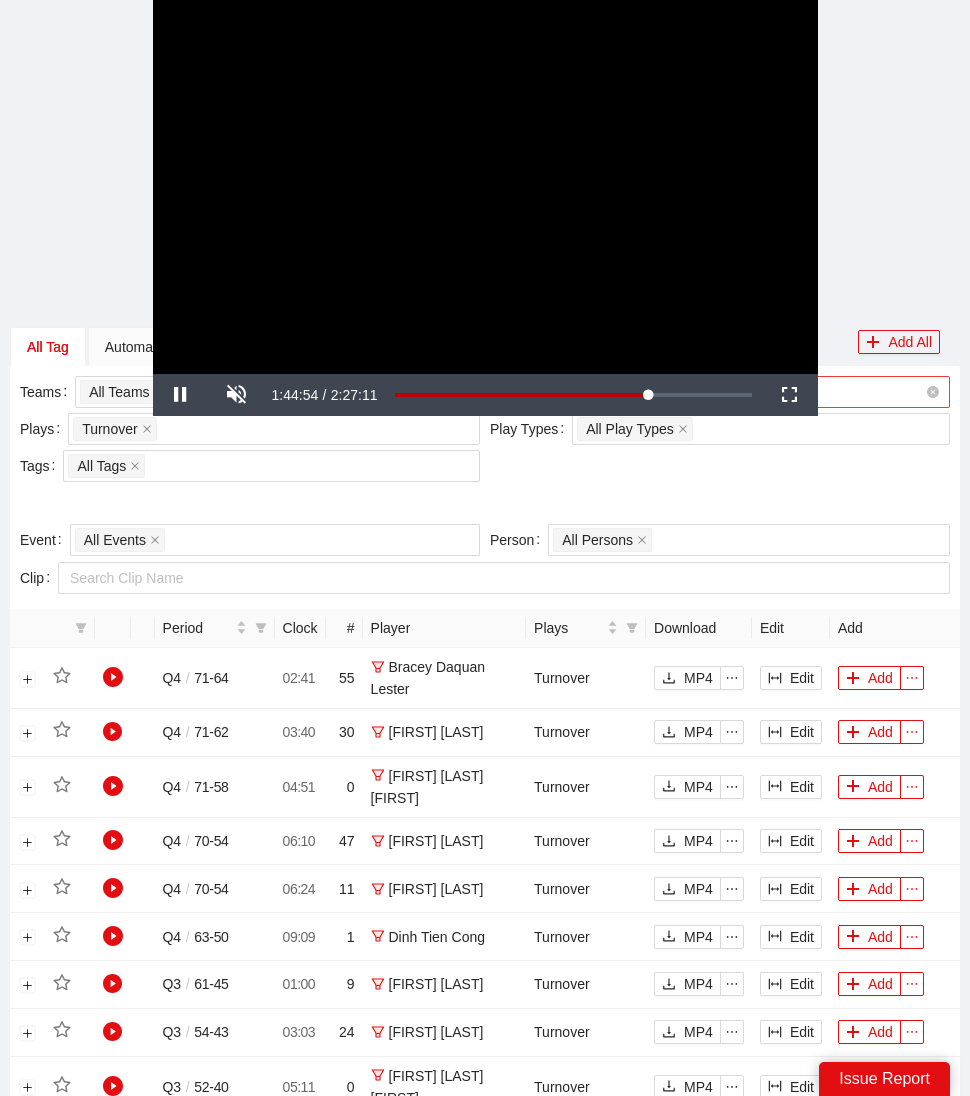 click at bounding box center (485, 187) 